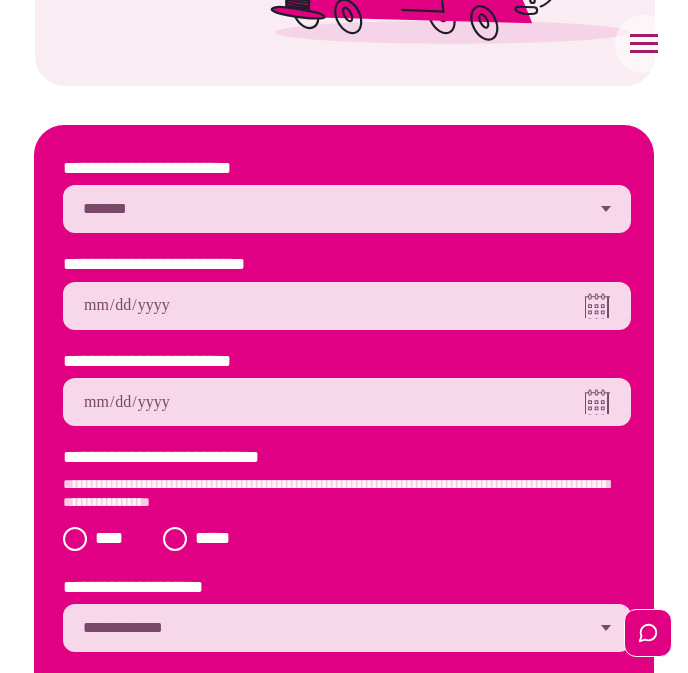 scroll, scrollTop: 0, scrollLeft: 0, axis: both 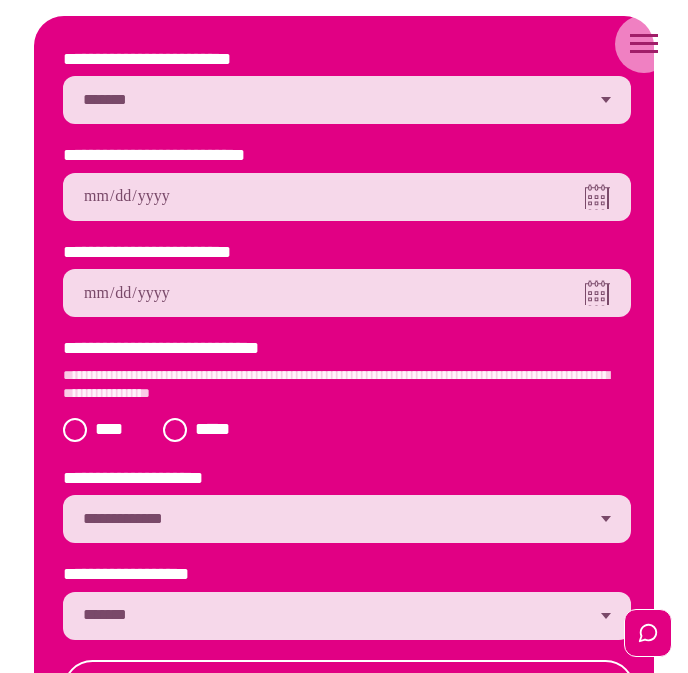 click on "**********" at bounding box center [347, 100] 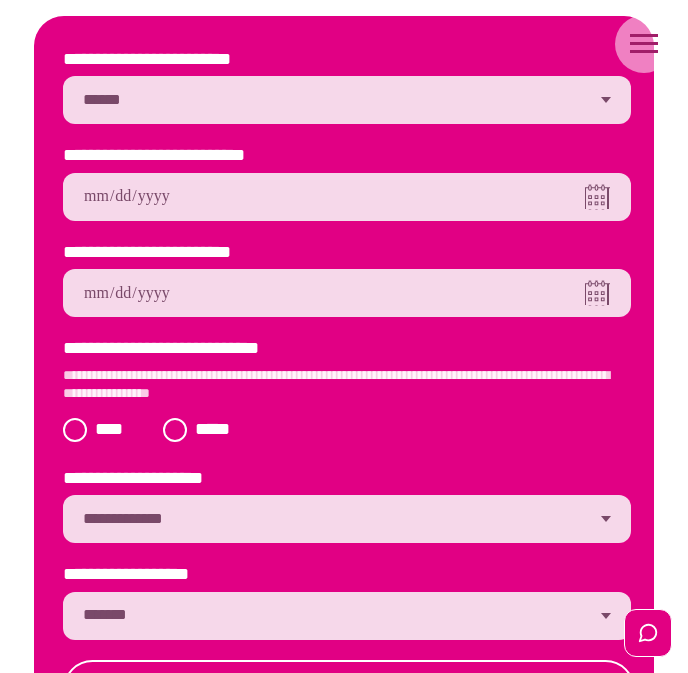 click on "**********" at bounding box center [347, 100] 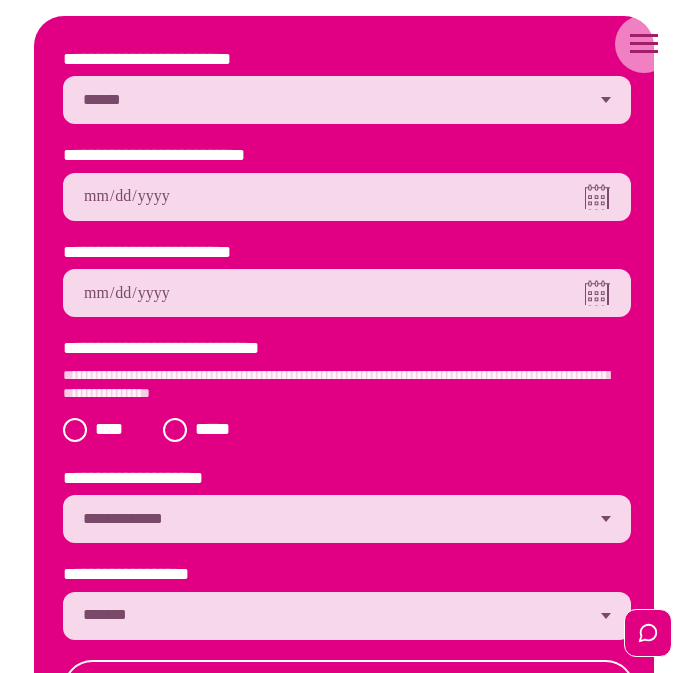 click at bounding box center [347, 197] 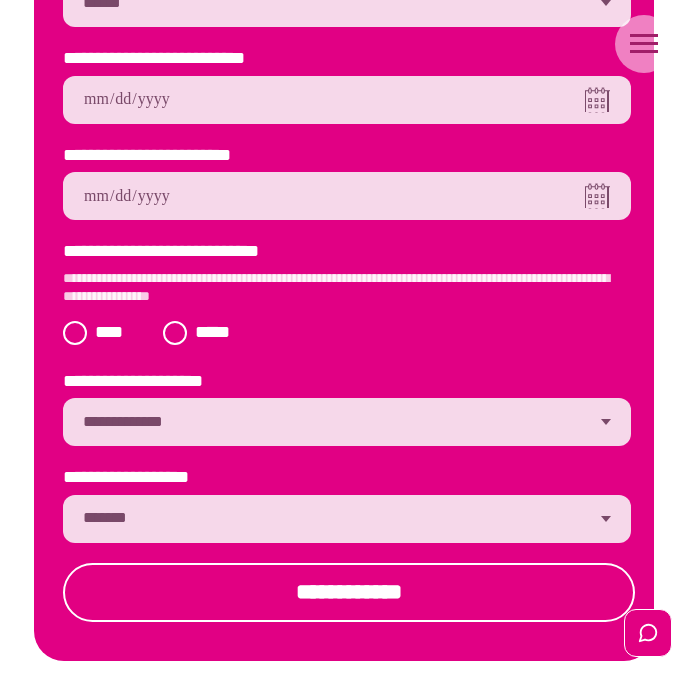 scroll, scrollTop: 713, scrollLeft: 0, axis: vertical 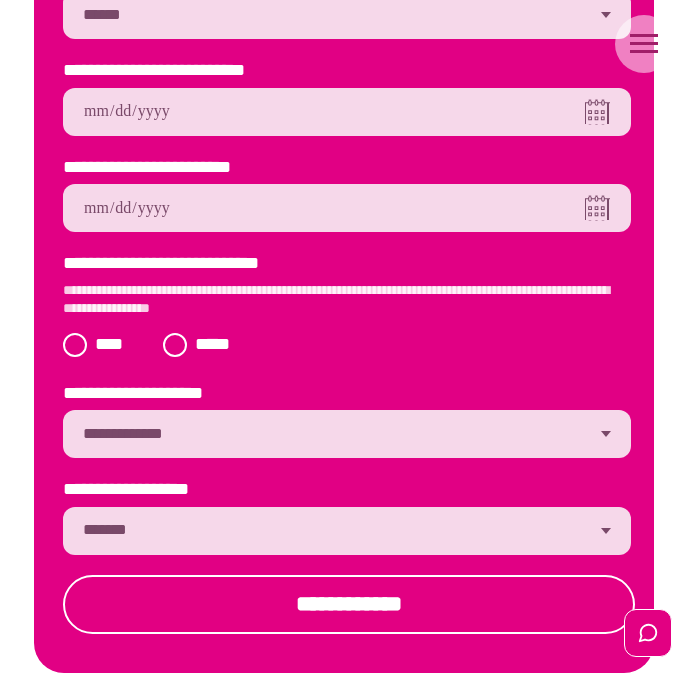 click on "**********" at bounding box center (347, 531) 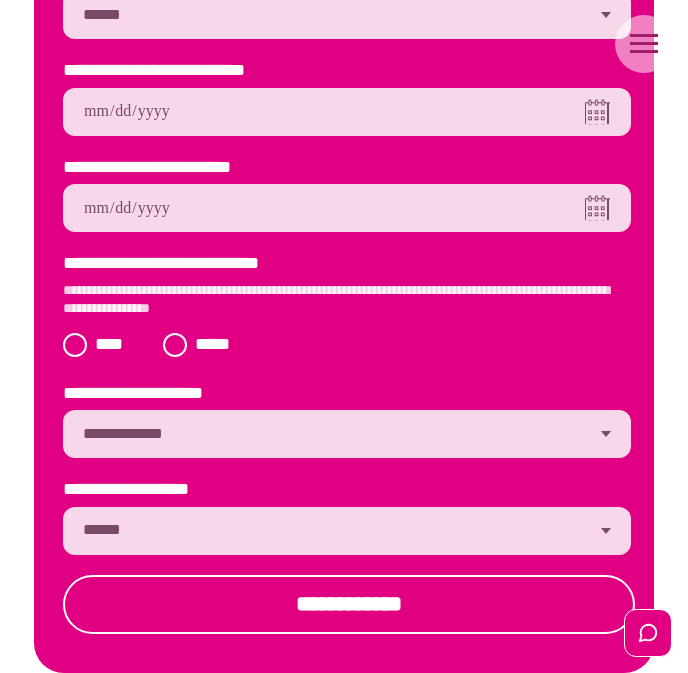 click on "**********" at bounding box center [347, 531] 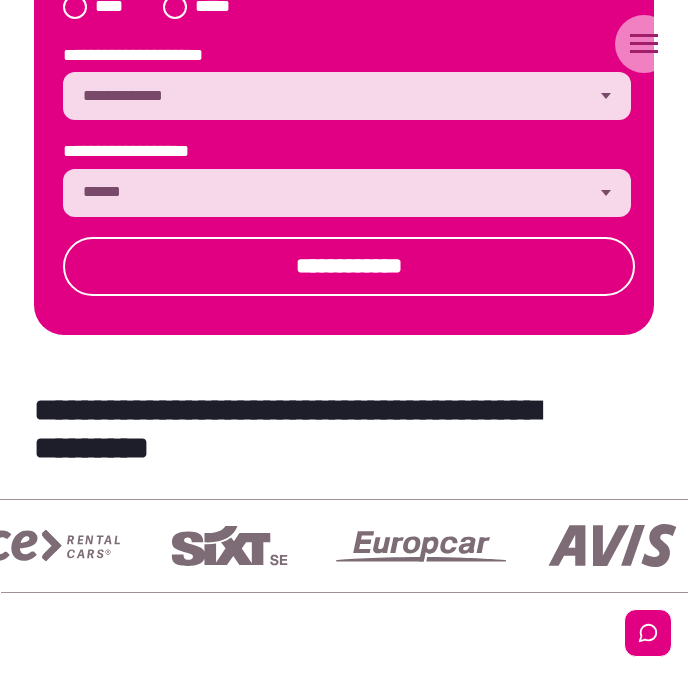 scroll, scrollTop: 1075, scrollLeft: 0, axis: vertical 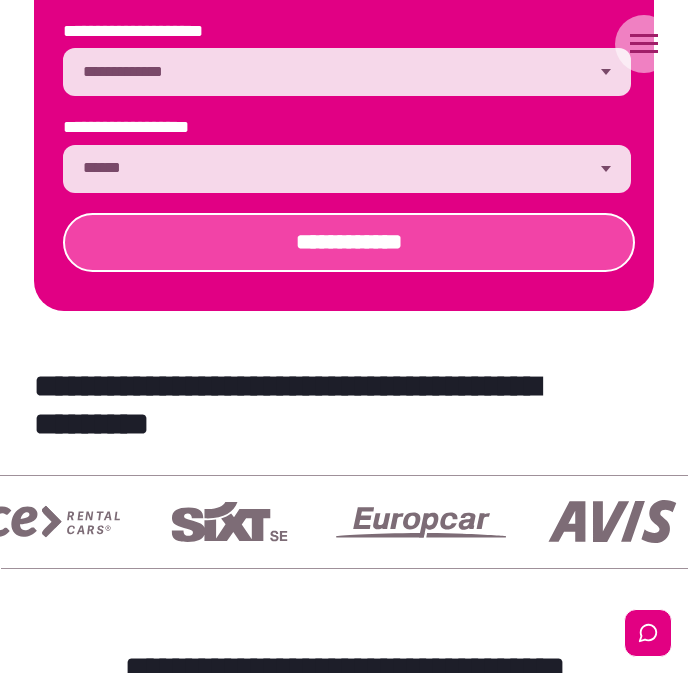 click on "**********" at bounding box center (349, 242) 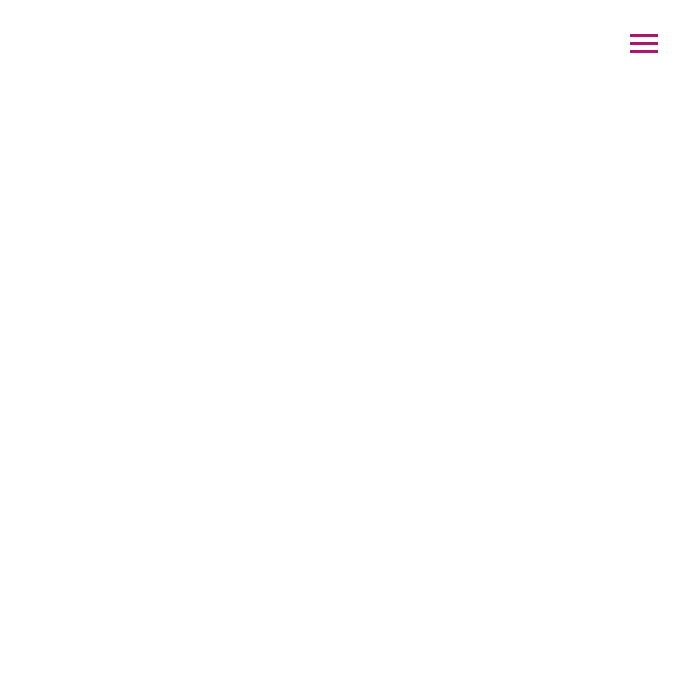 scroll, scrollTop: 0, scrollLeft: 0, axis: both 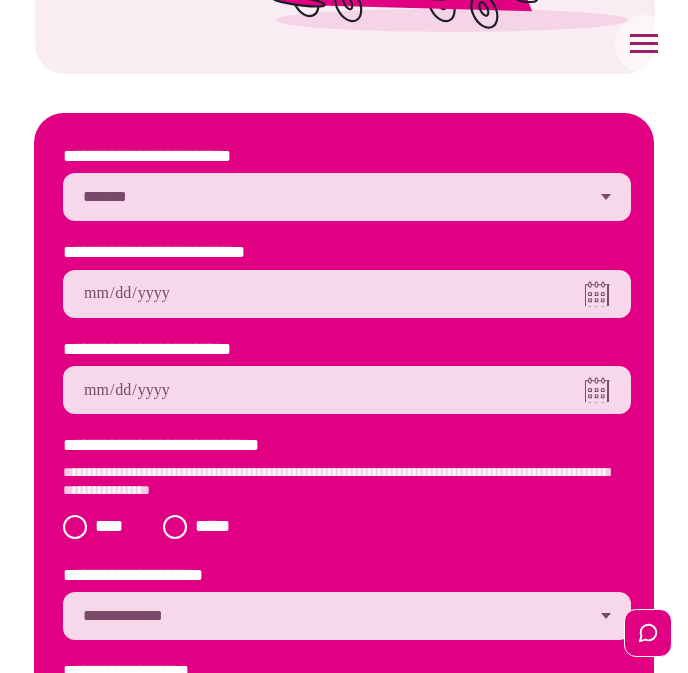 click on "**********" at bounding box center [347, 197] 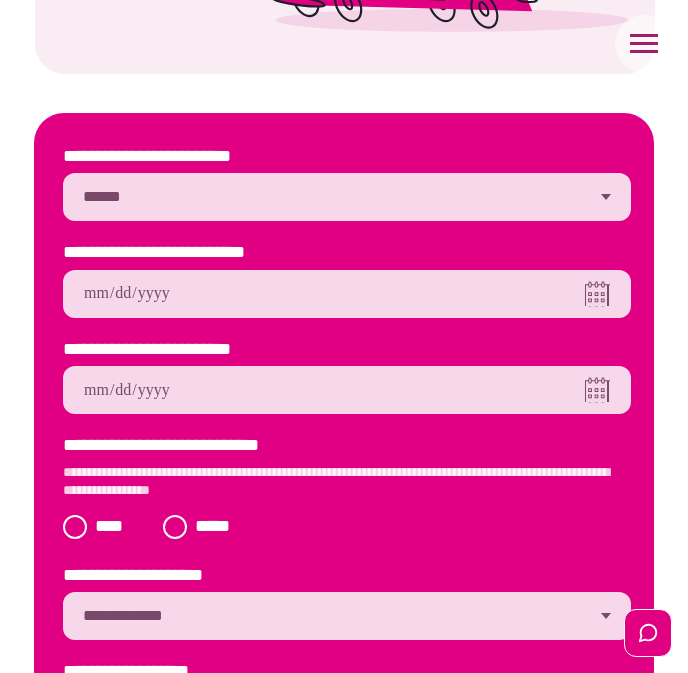 click on "**********" at bounding box center [347, 197] 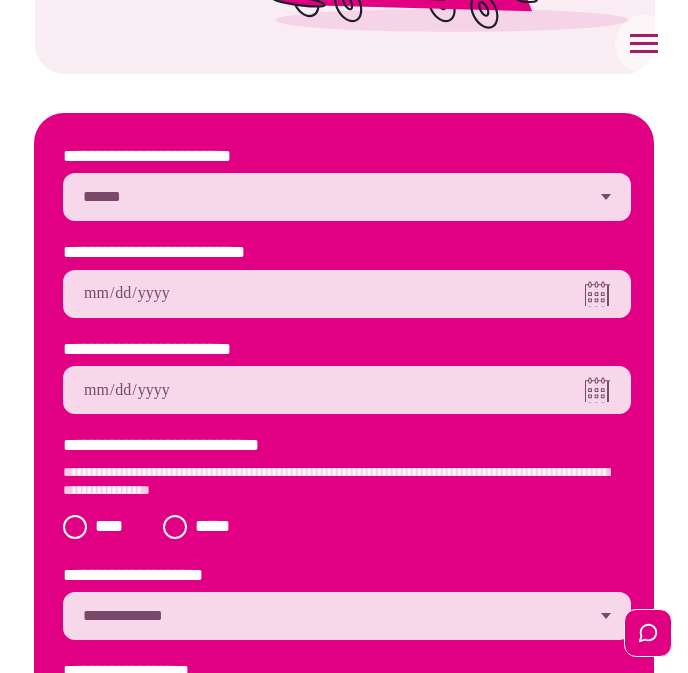 click at bounding box center [347, 294] 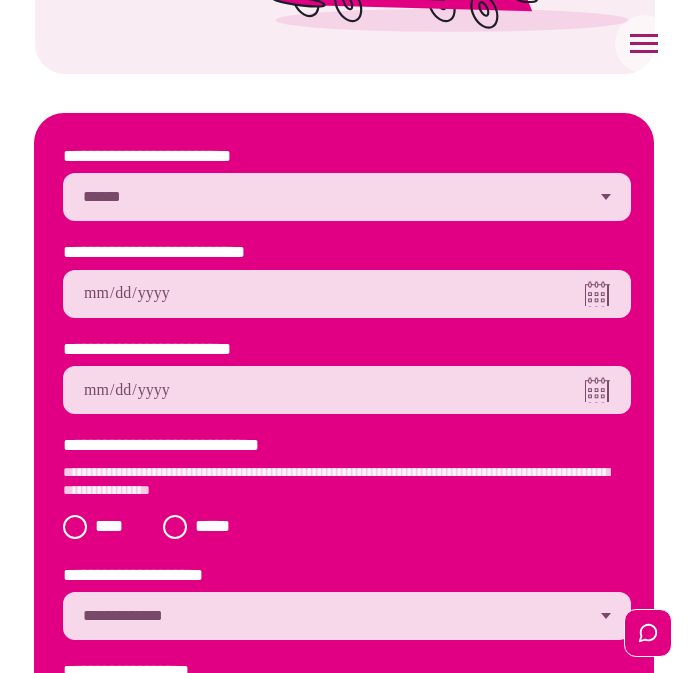 type on "**********" 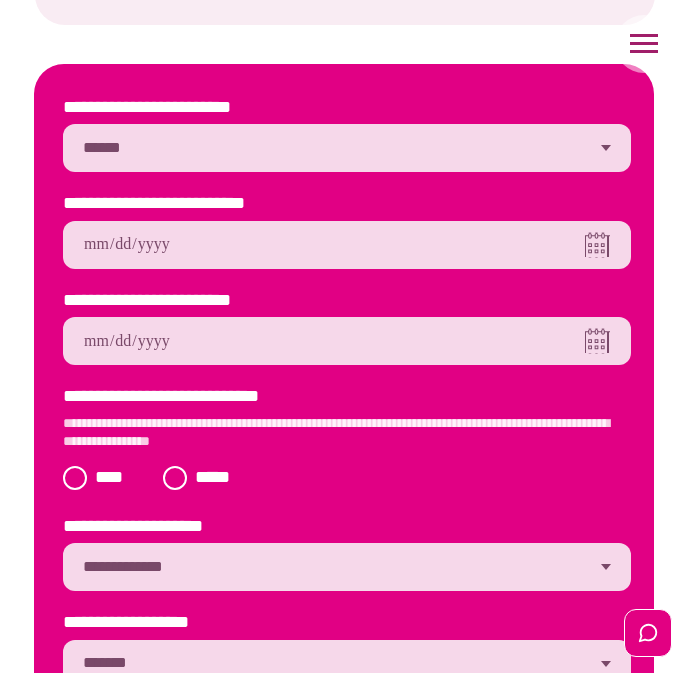scroll, scrollTop: 616, scrollLeft: 0, axis: vertical 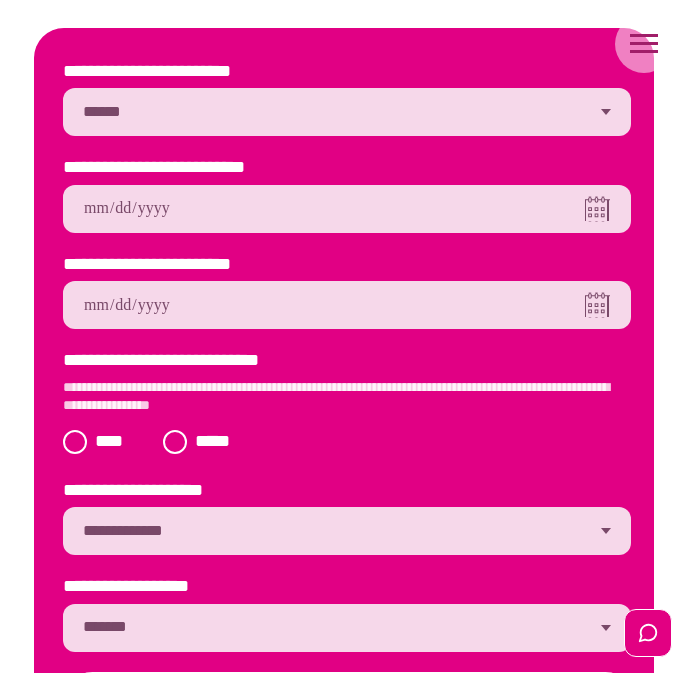 click on "**********" at bounding box center (347, 363) 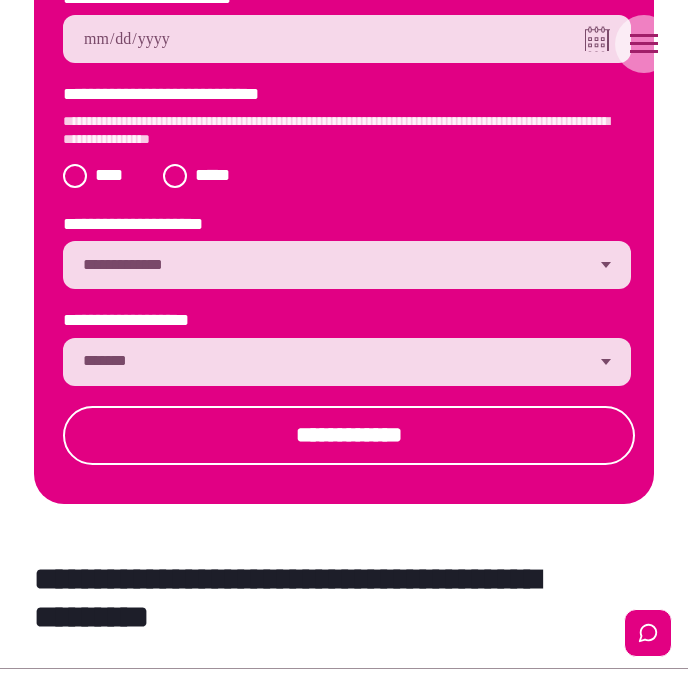 scroll, scrollTop: 918, scrollLeft: 0, axis: vertical 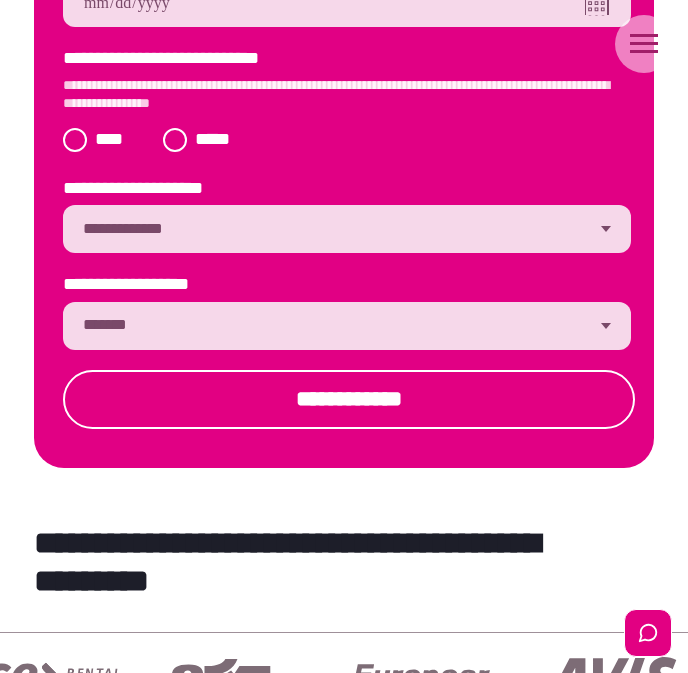 click on "**********" at bounding box center (347, 326) 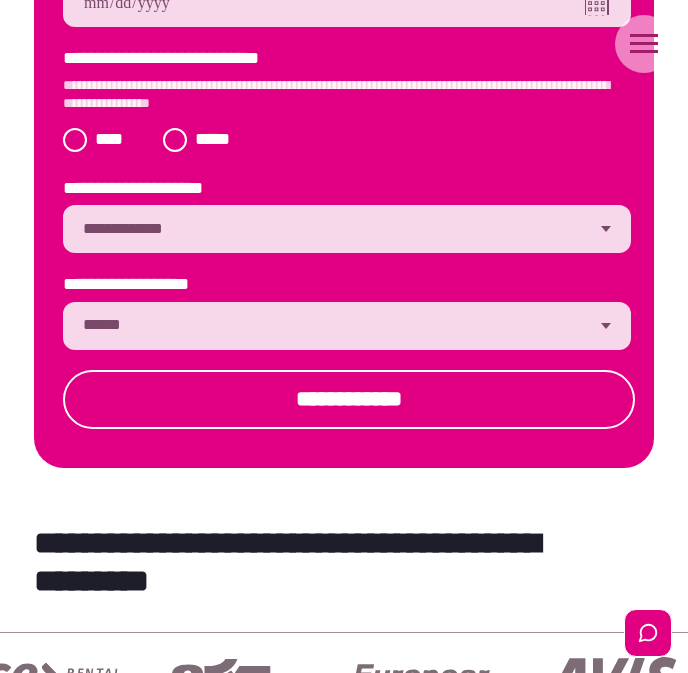 click on "**********" at bounding box center (347, 326) 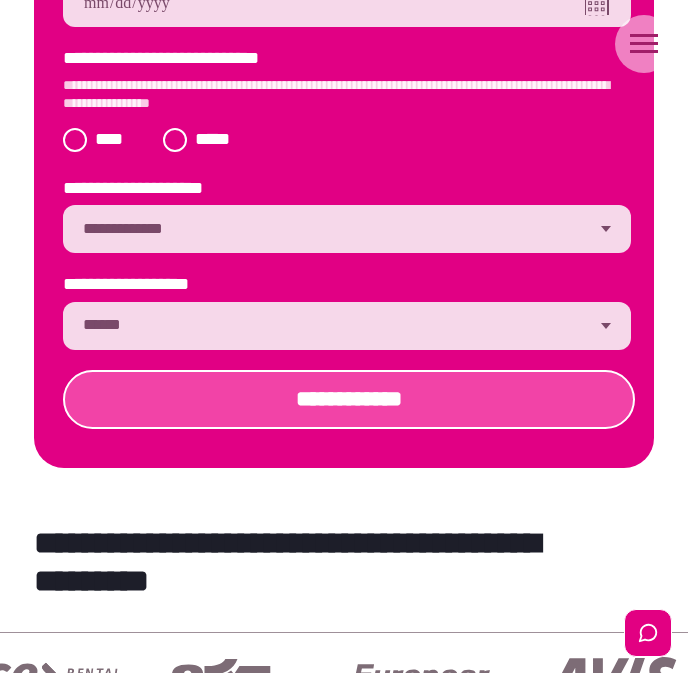 click on "**********" at bounding box center [349, 399] 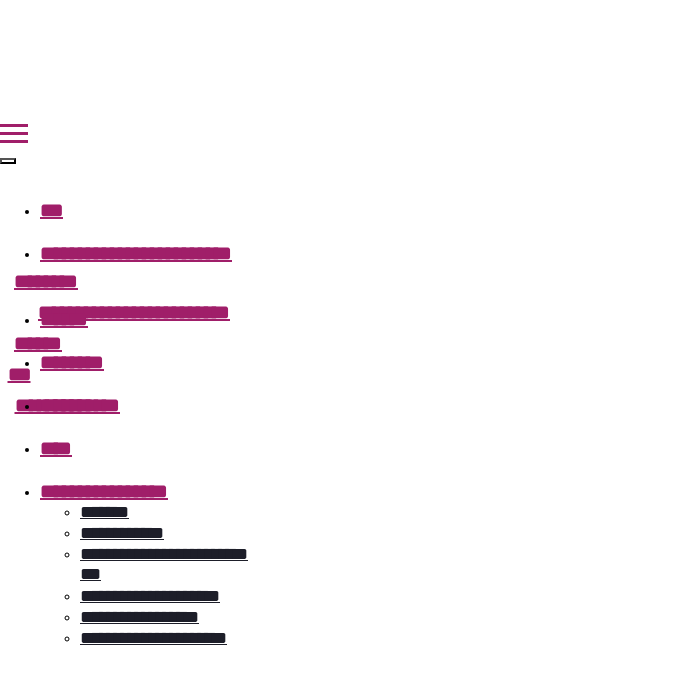 scroll, scrollTop: 0, scrollLeft: 0, axis: both 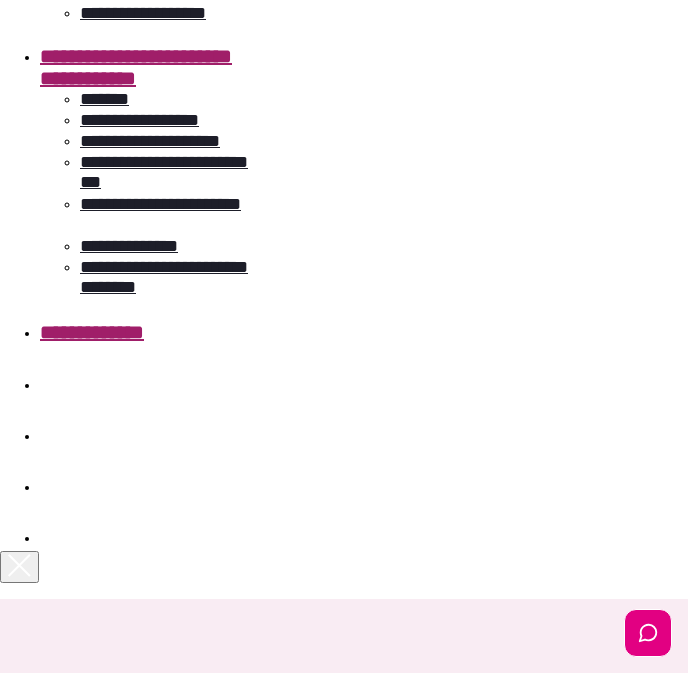 click on "**********" at bounding box center [92, 332] 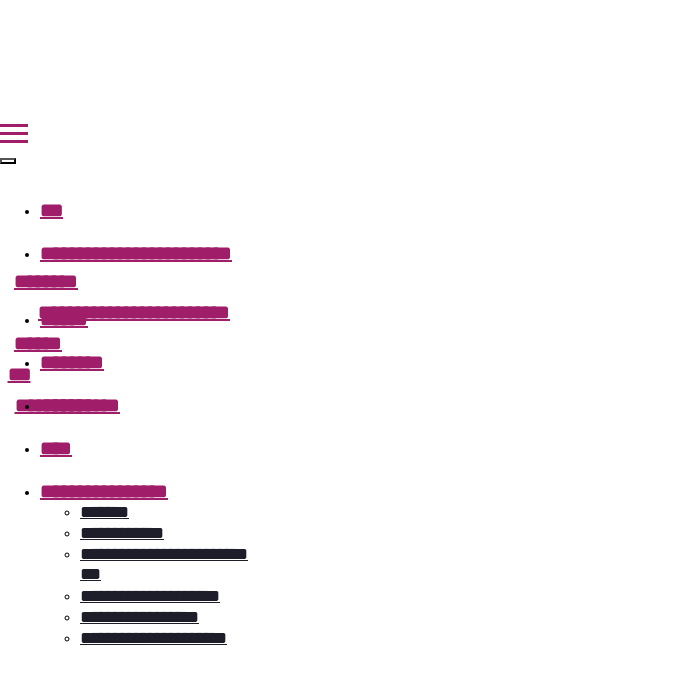 scroll, scrollTop: 0, scrollLeft: 0, axis: both 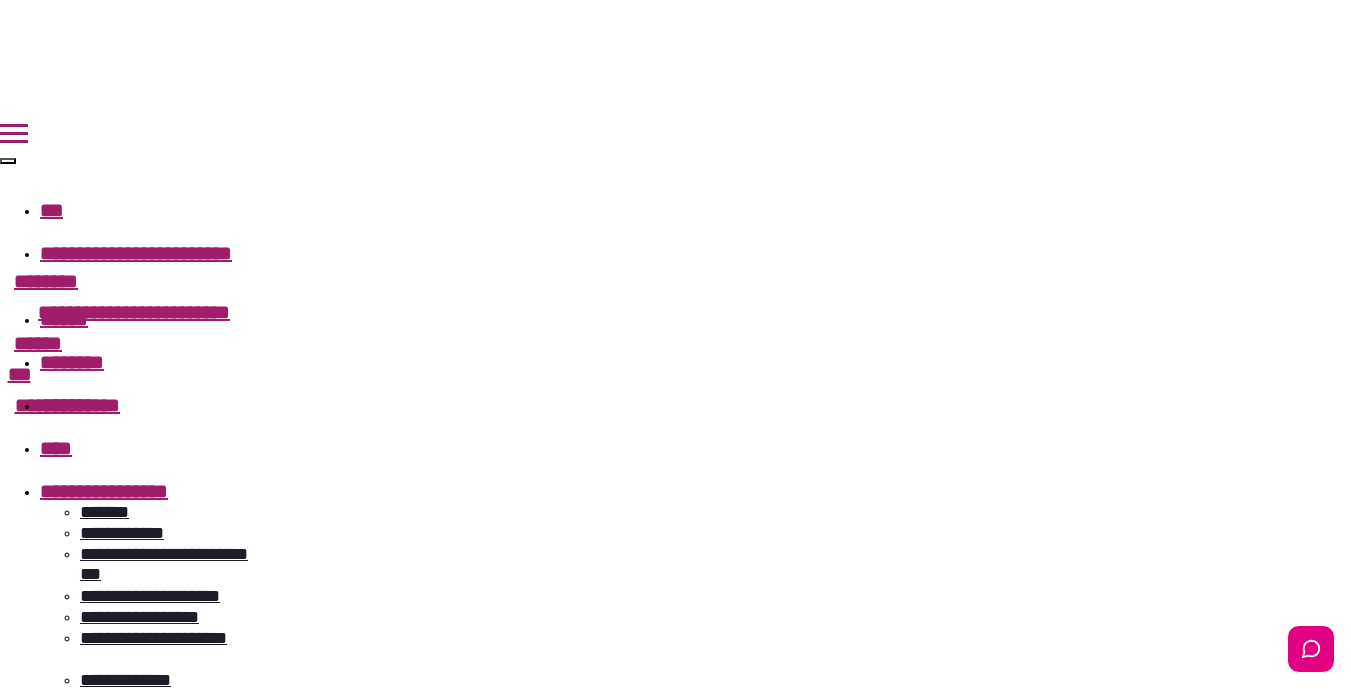 click on "**********" at bounding box center (675, 1102) 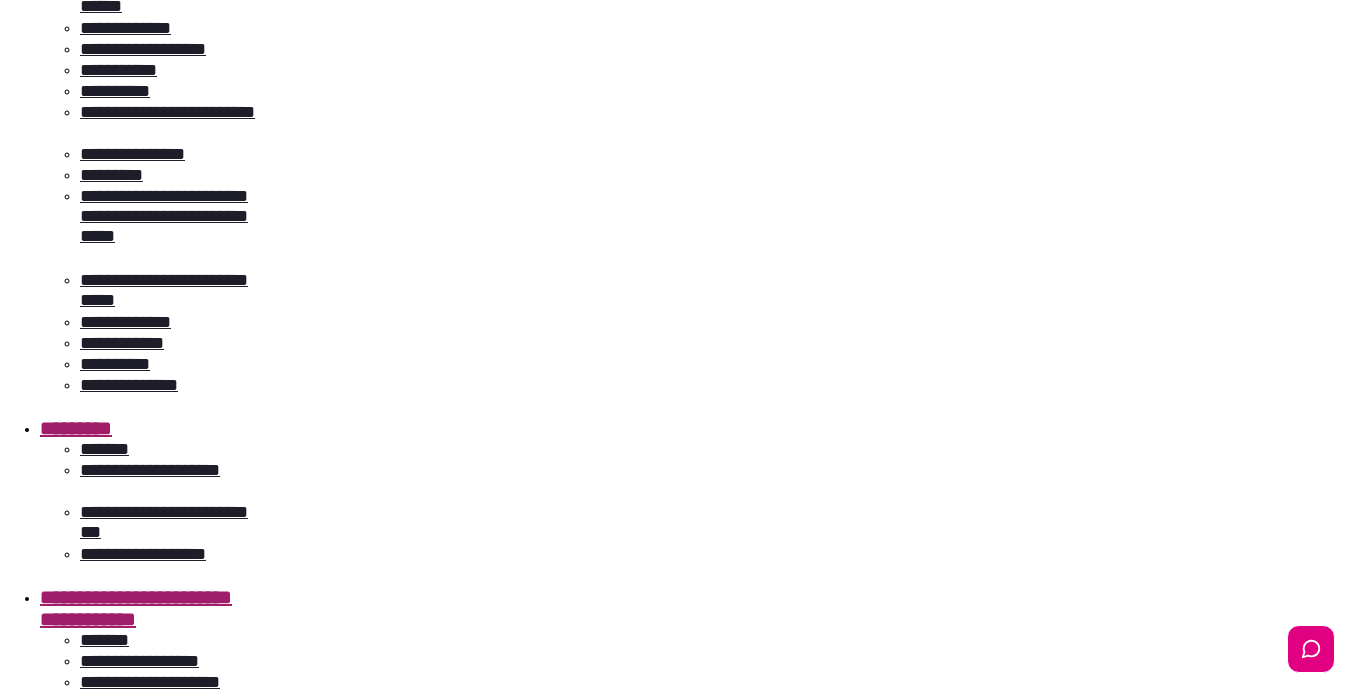 scroll, scrollTop: 1033, scrollLeft: 0, axis: vertical 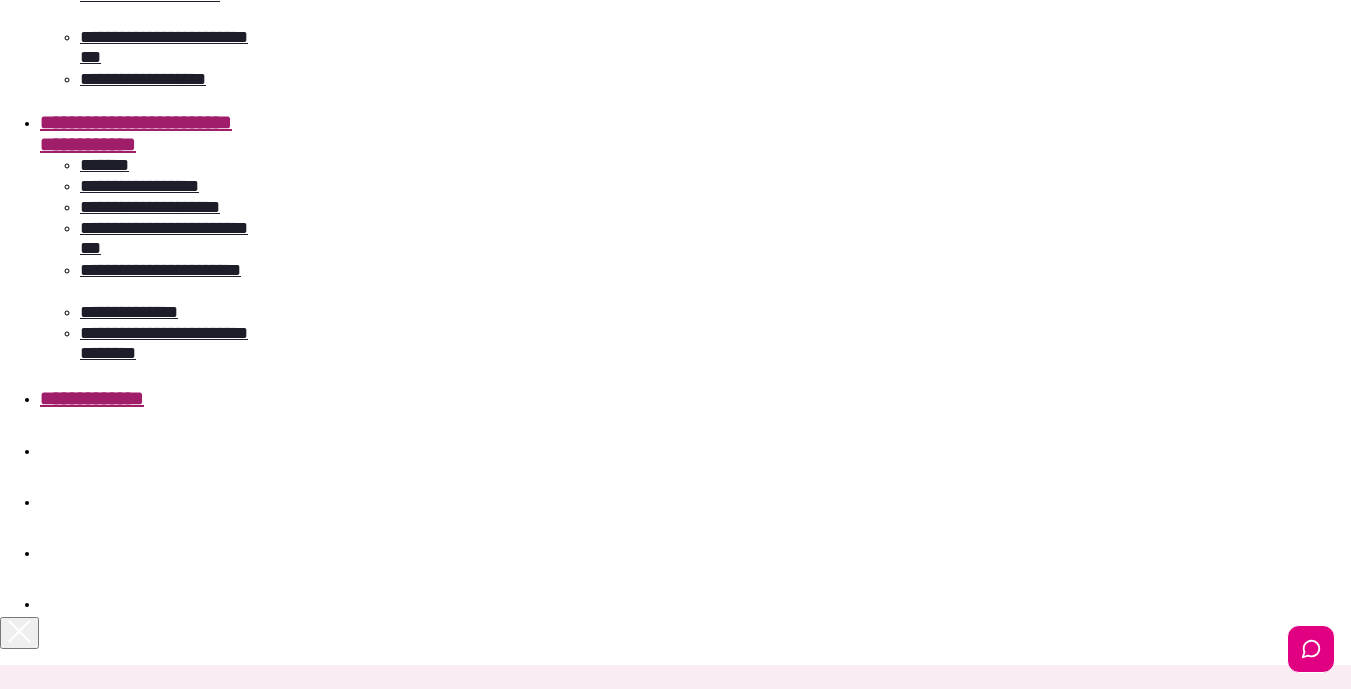 click on "**********" at bounding box center (92, 398) 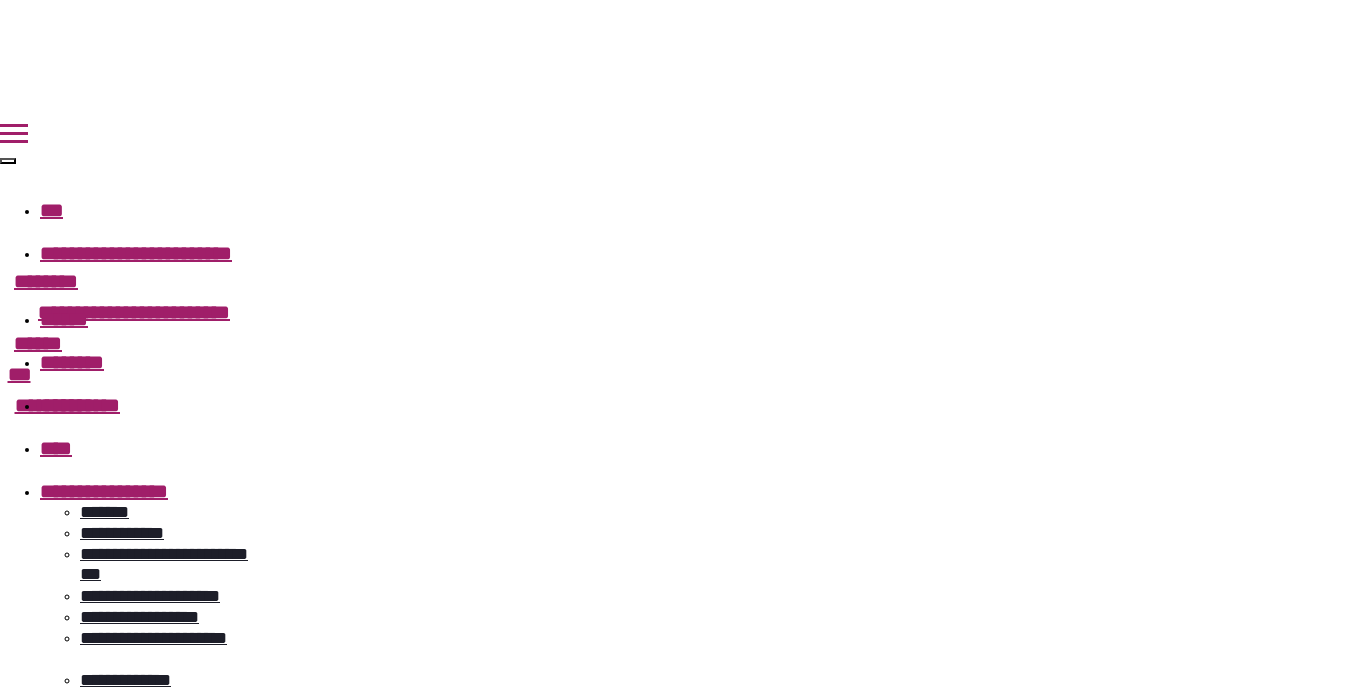 scroll, scrollTop: 0, scrollLeft: 0, axis: both 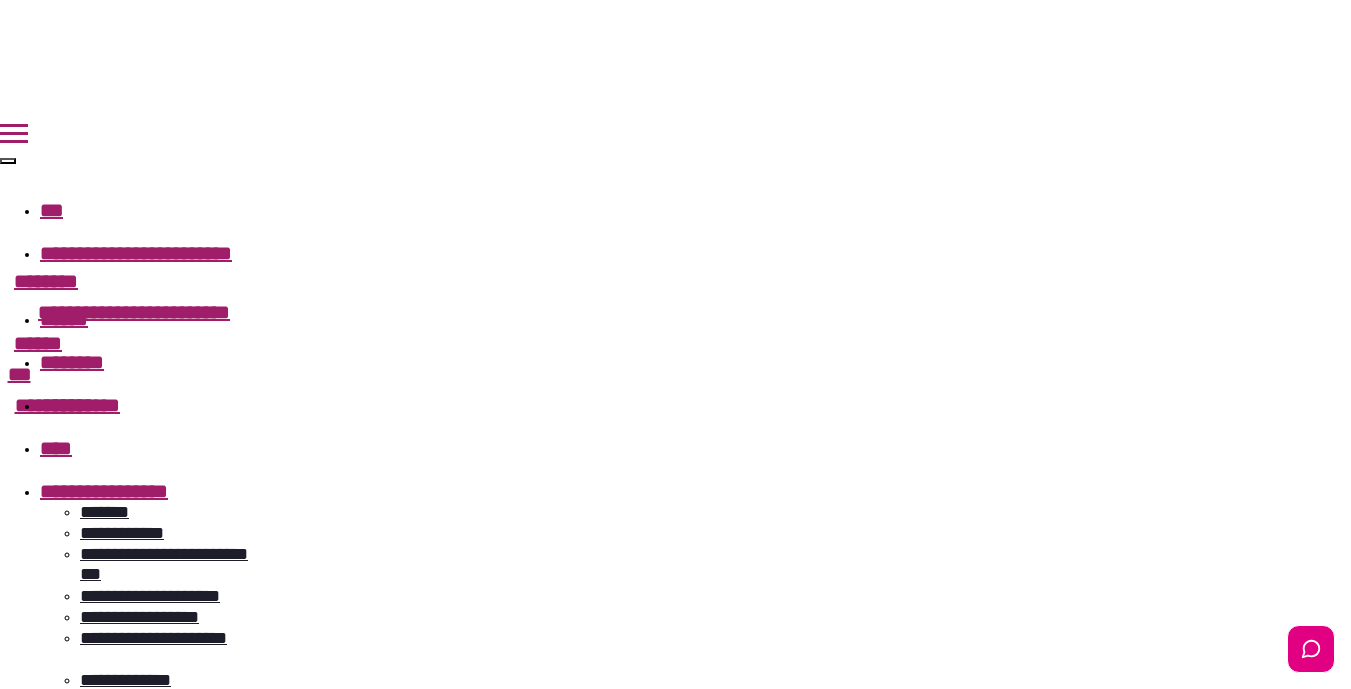 click on "**********" at bounding box center (136, 253) 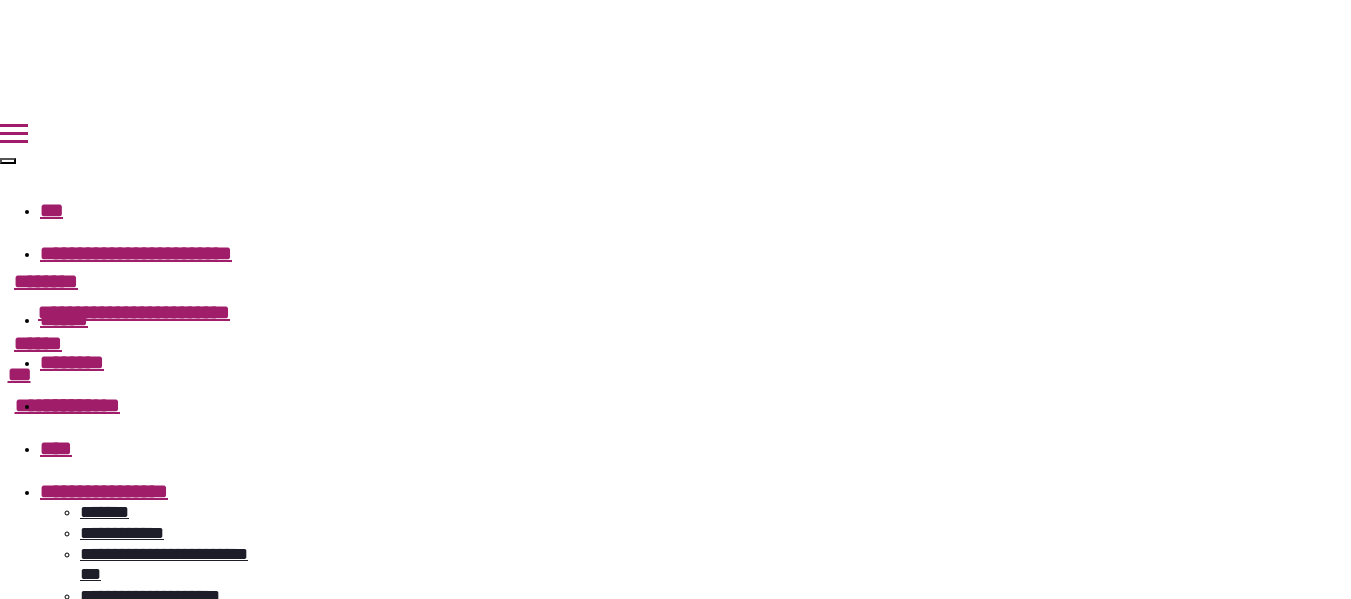scroll, scrollTop: 0, scrollLeft: 0, axis: both 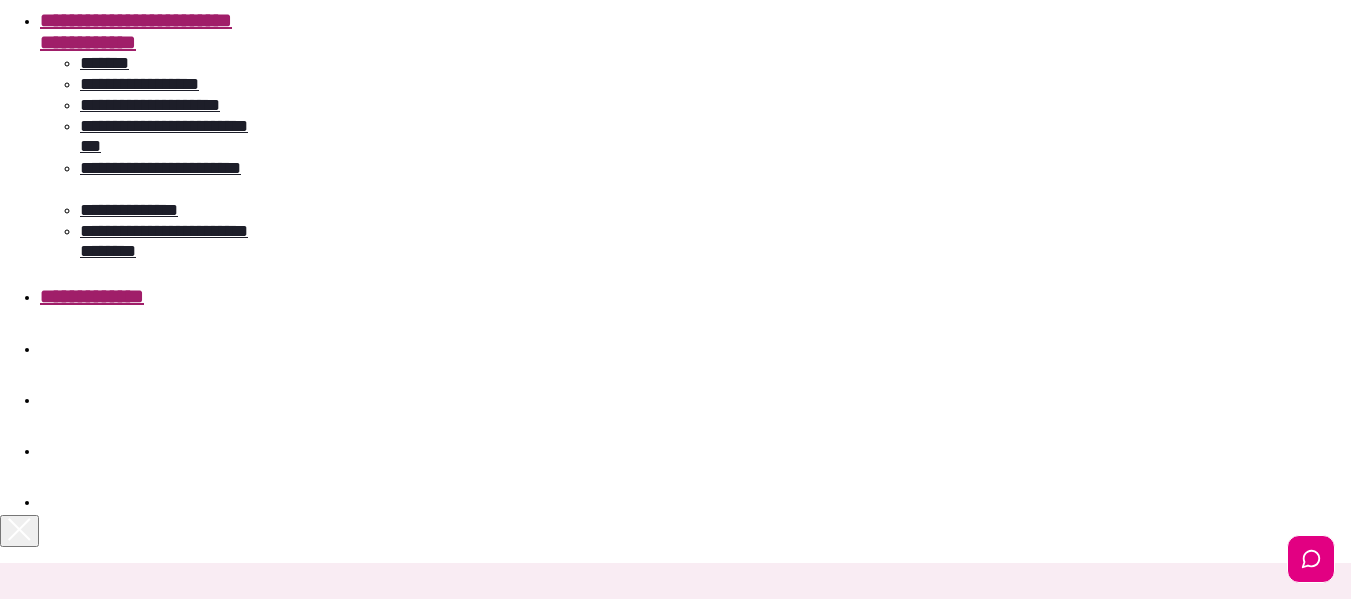 click on "**********" at bounding box center [92, 296] 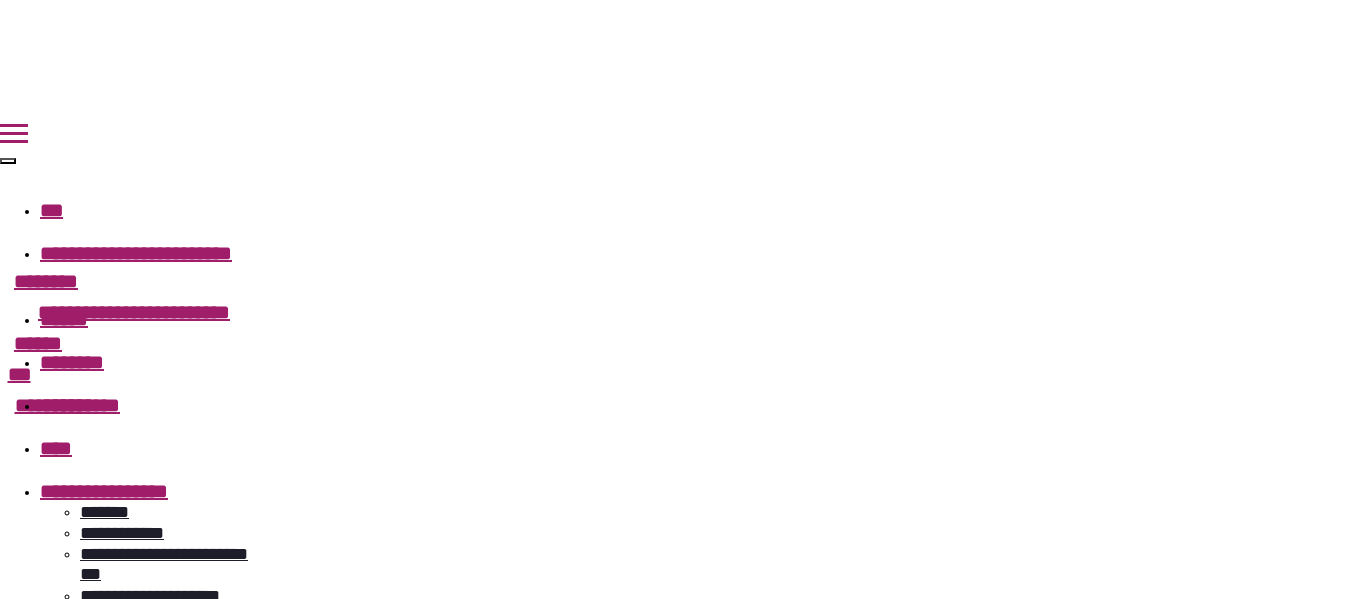 scroll, scrollTop: 0, scrollLeft: 0, axis: both 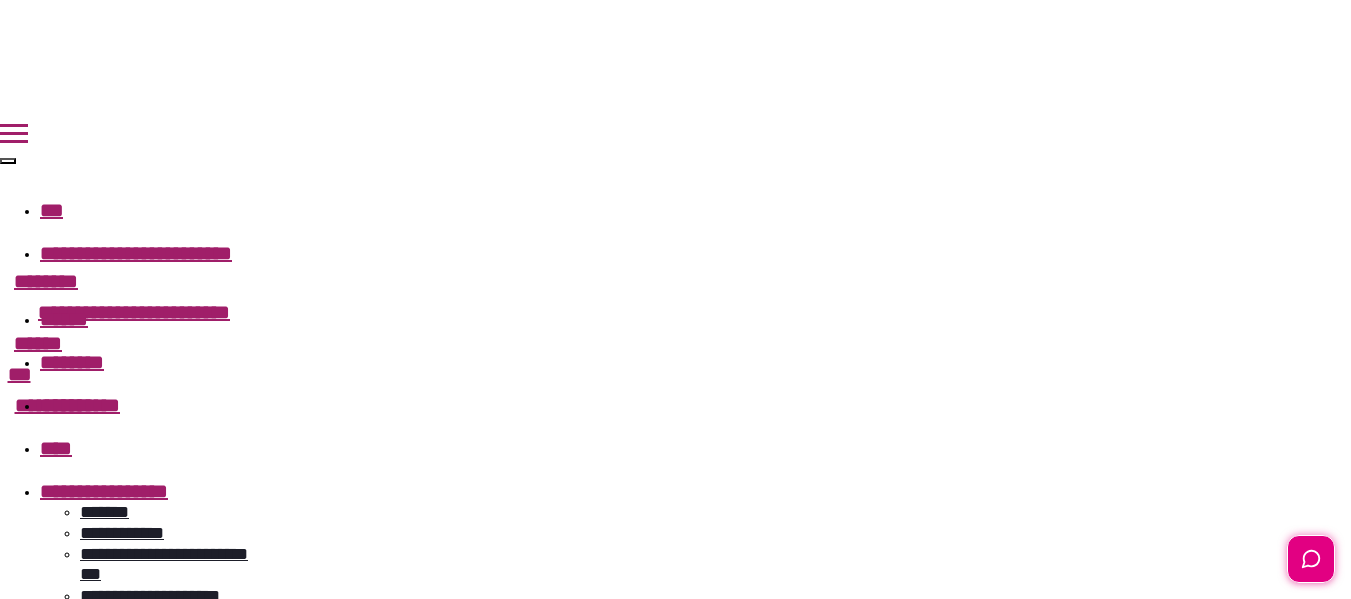 click at bounding box center (1311, 559) 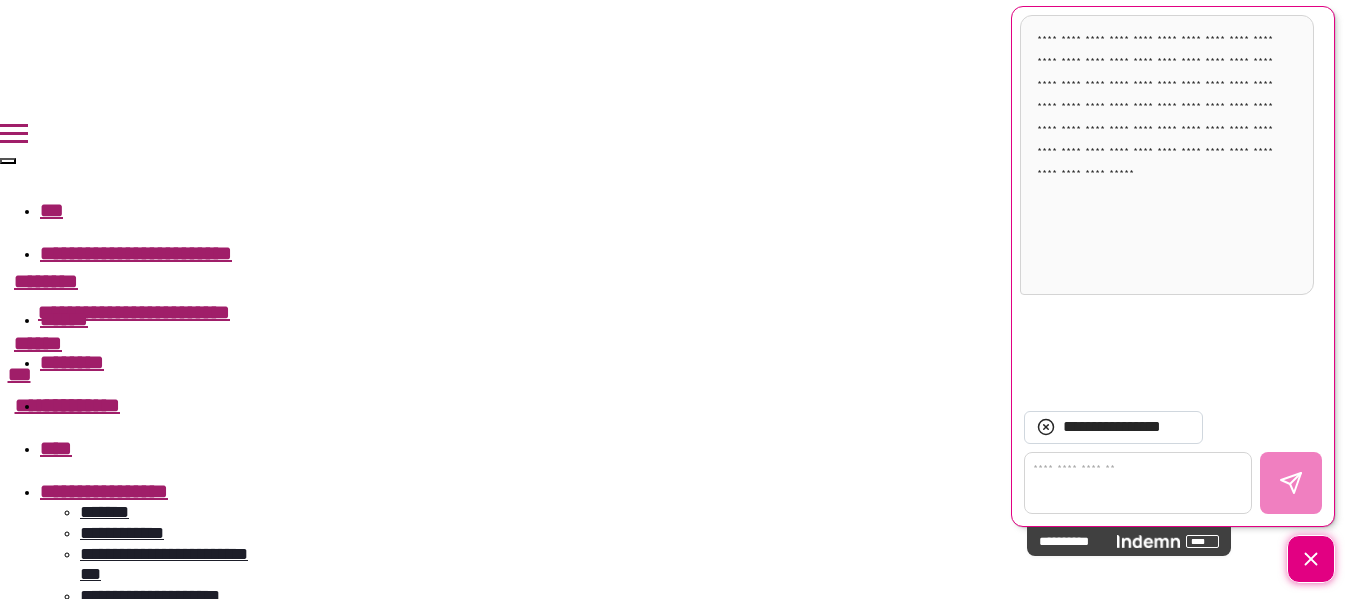 type on "*" 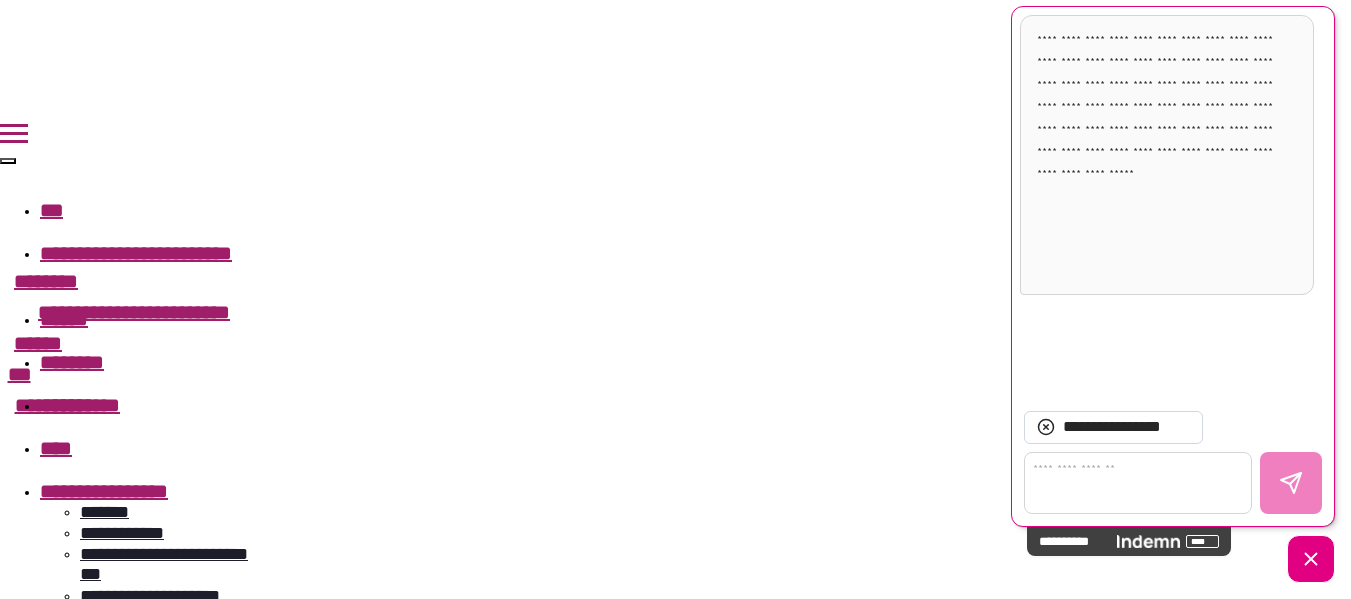 type on "*" 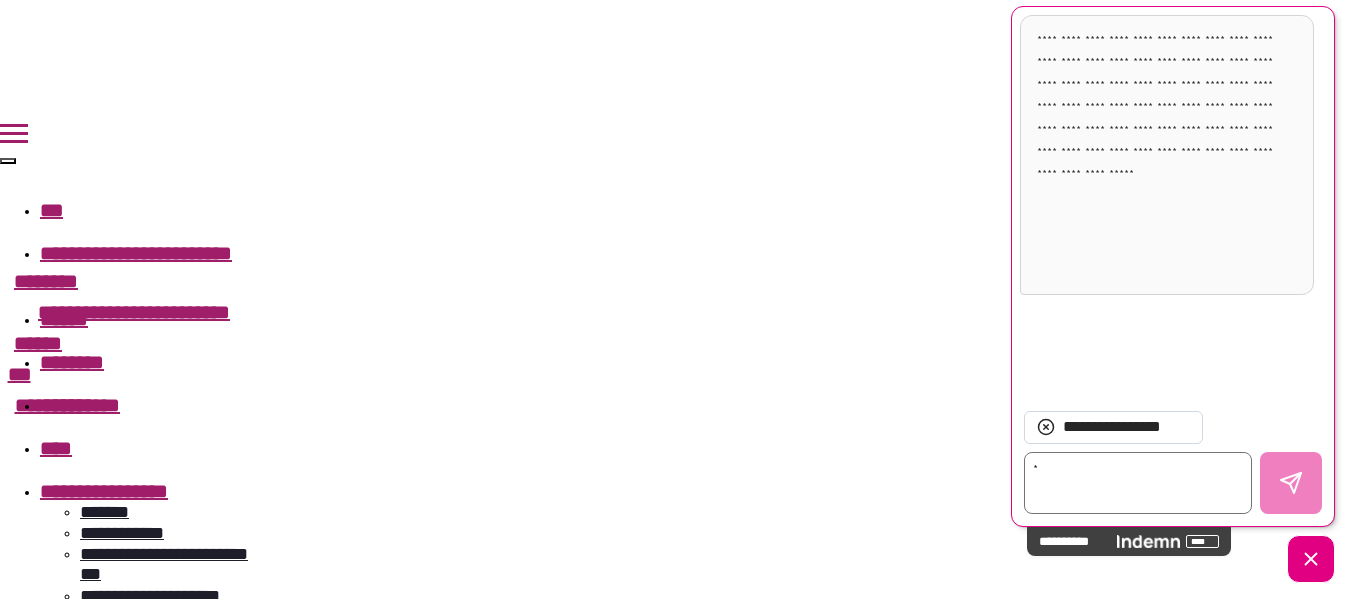 type on "*" 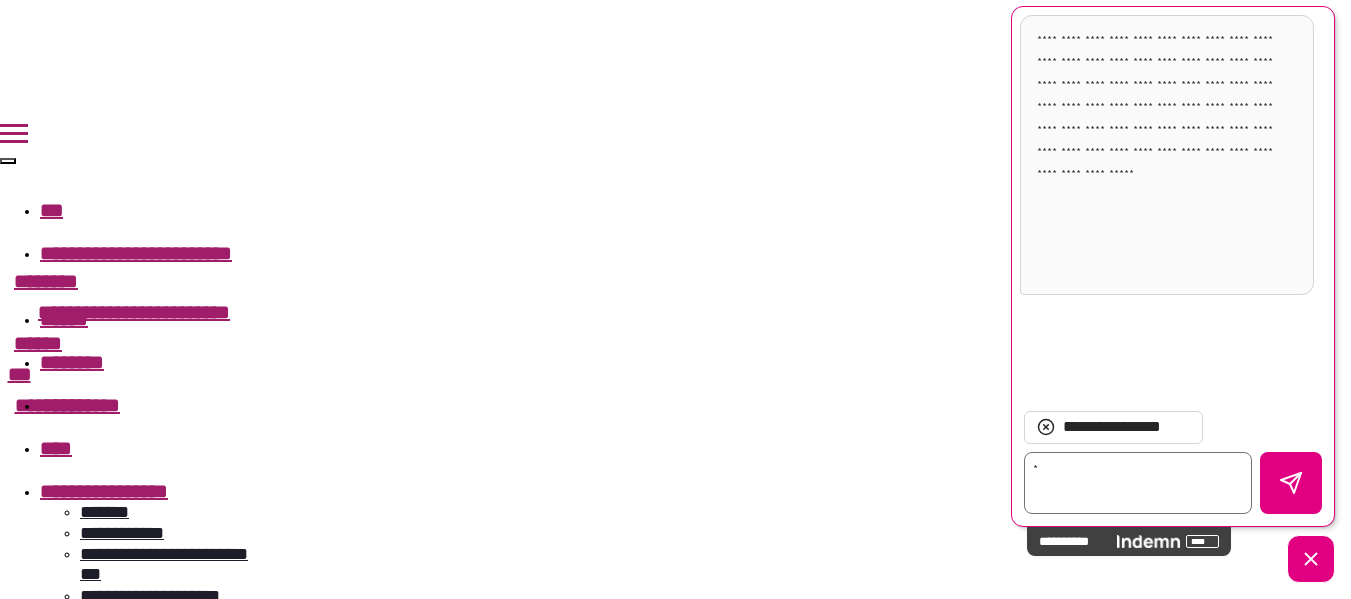 type on "**" 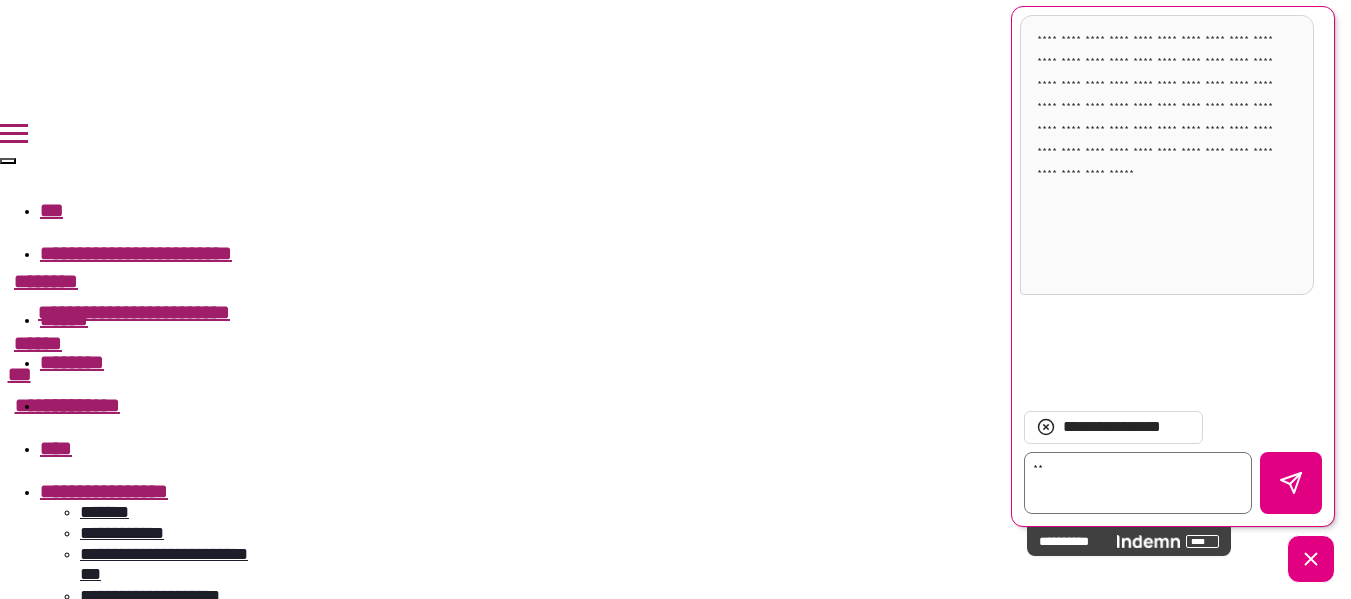 type on "*" 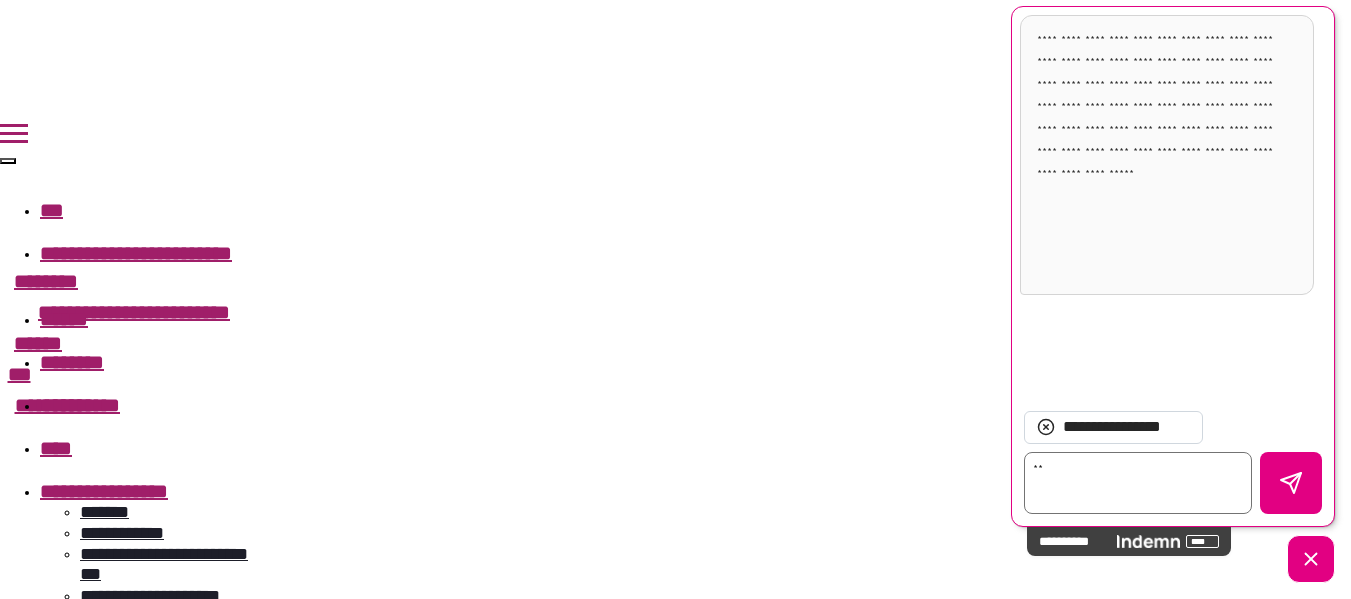 type on "***" 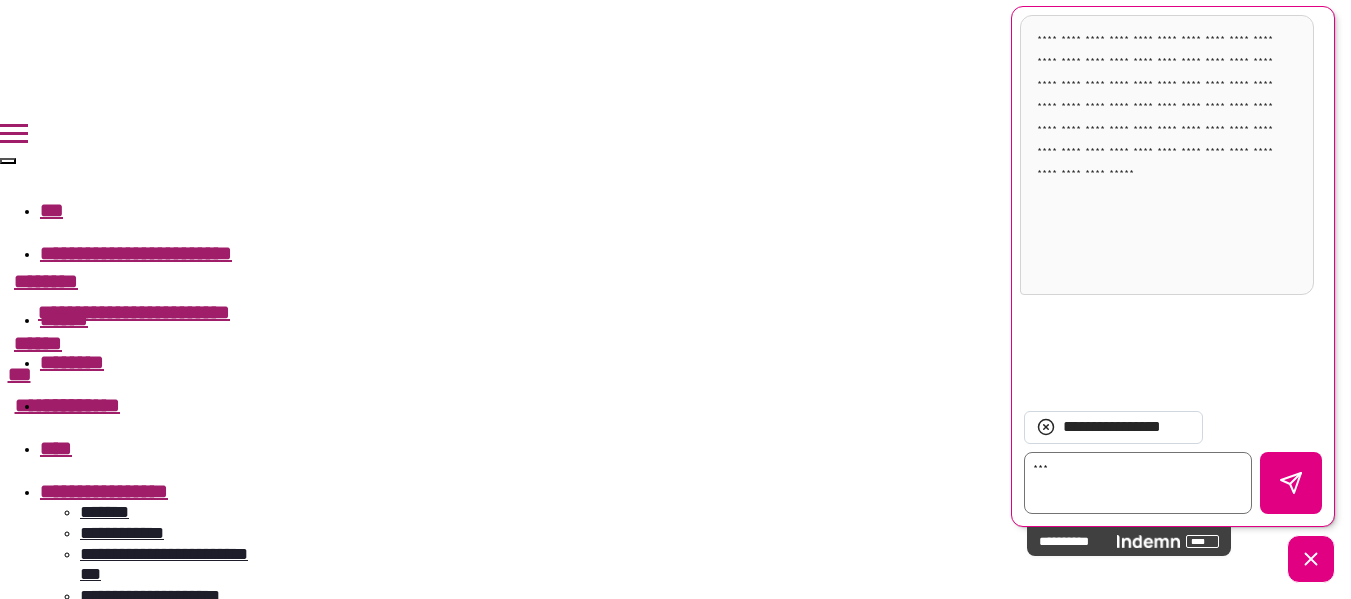 type on "*" 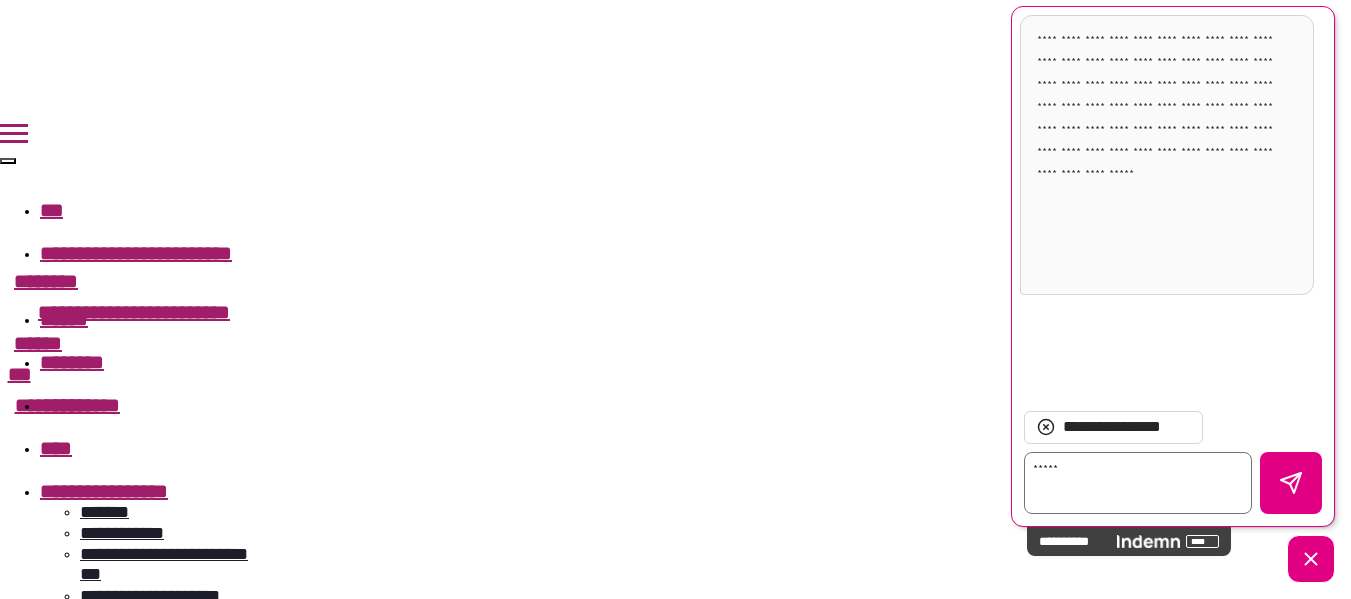 type on "******" 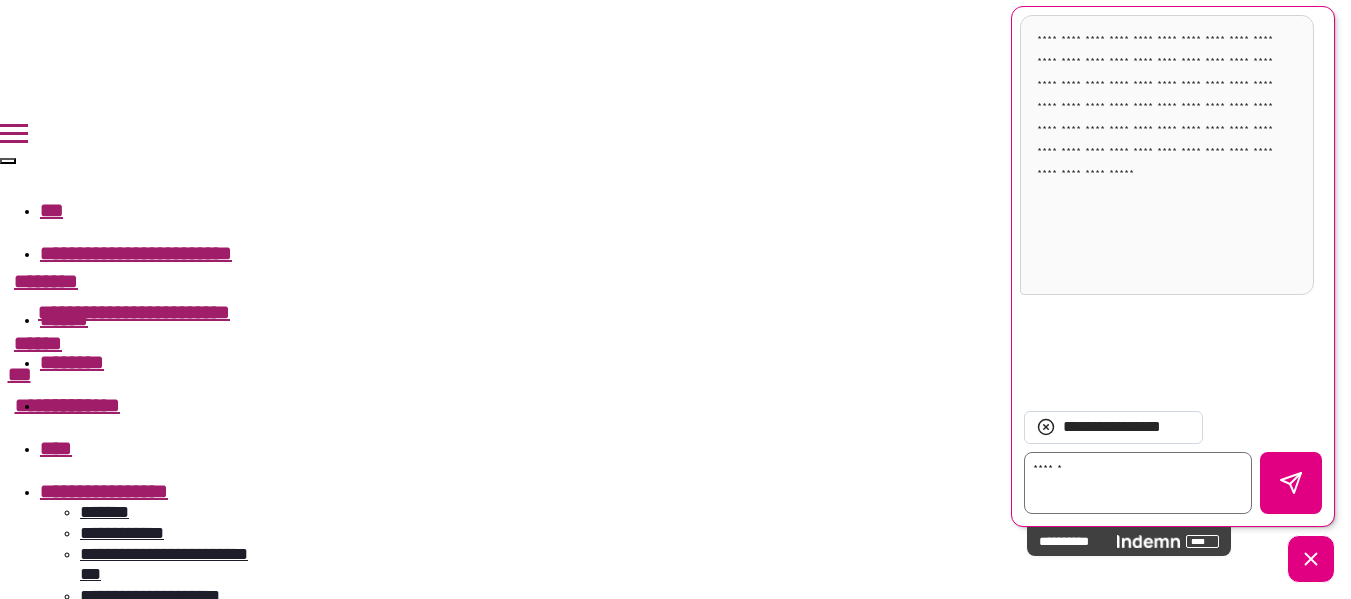 type on "*" 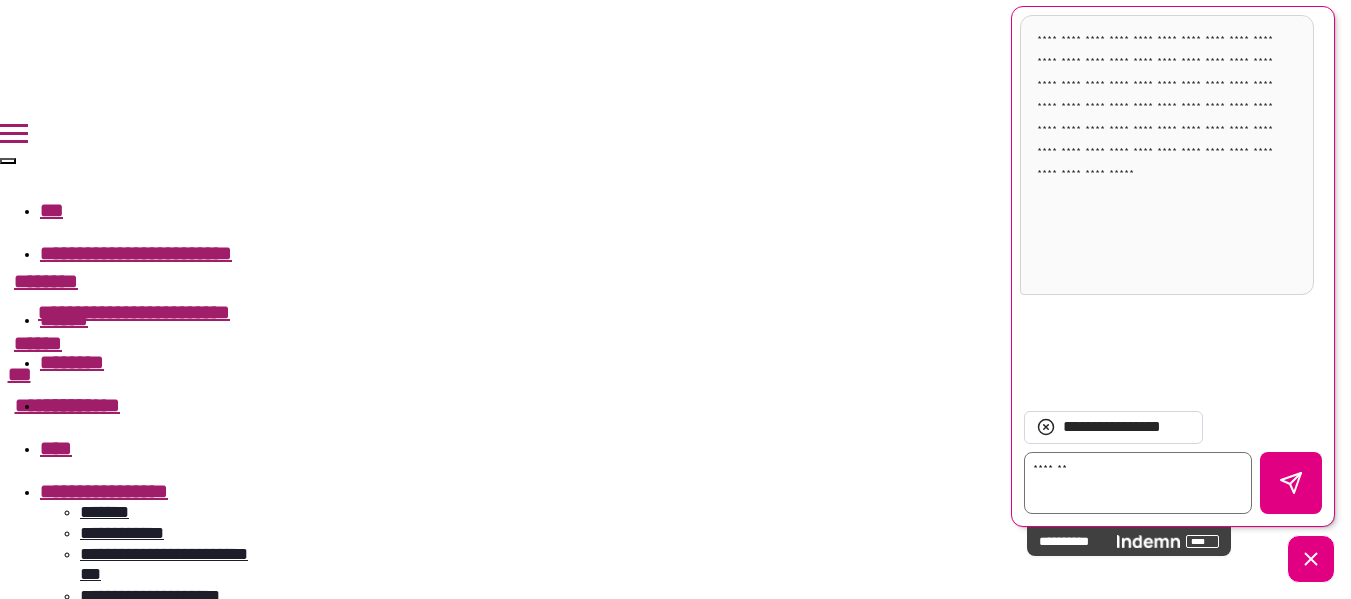 type on "*" 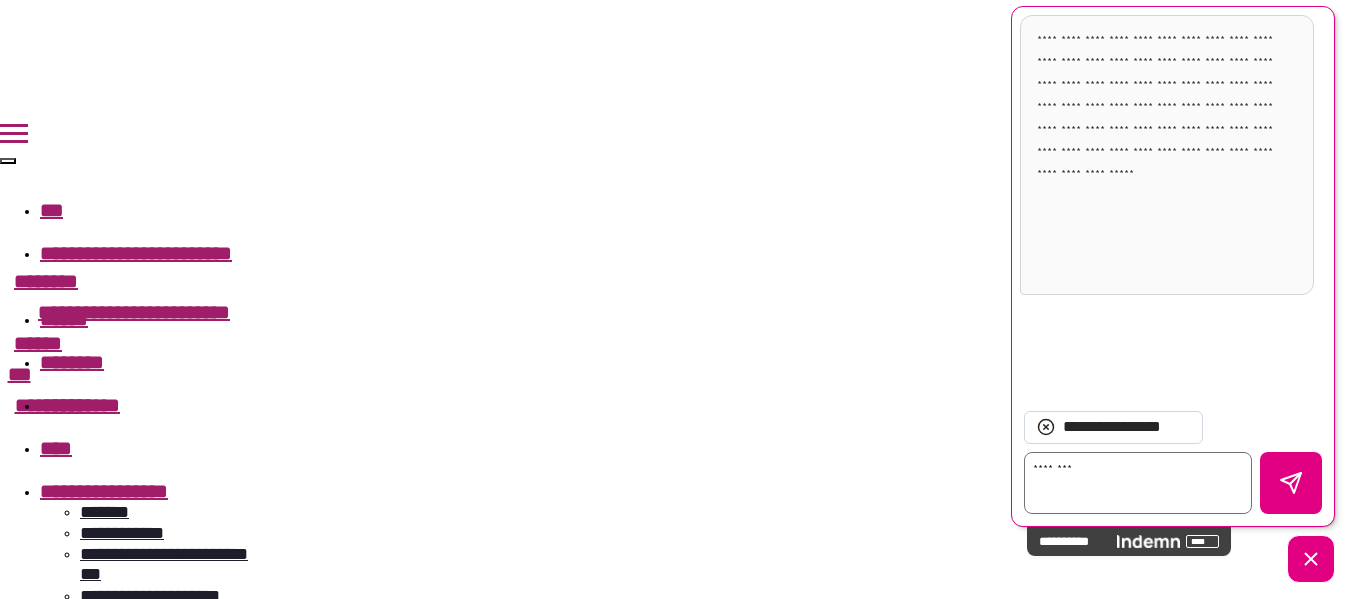 type on "*" 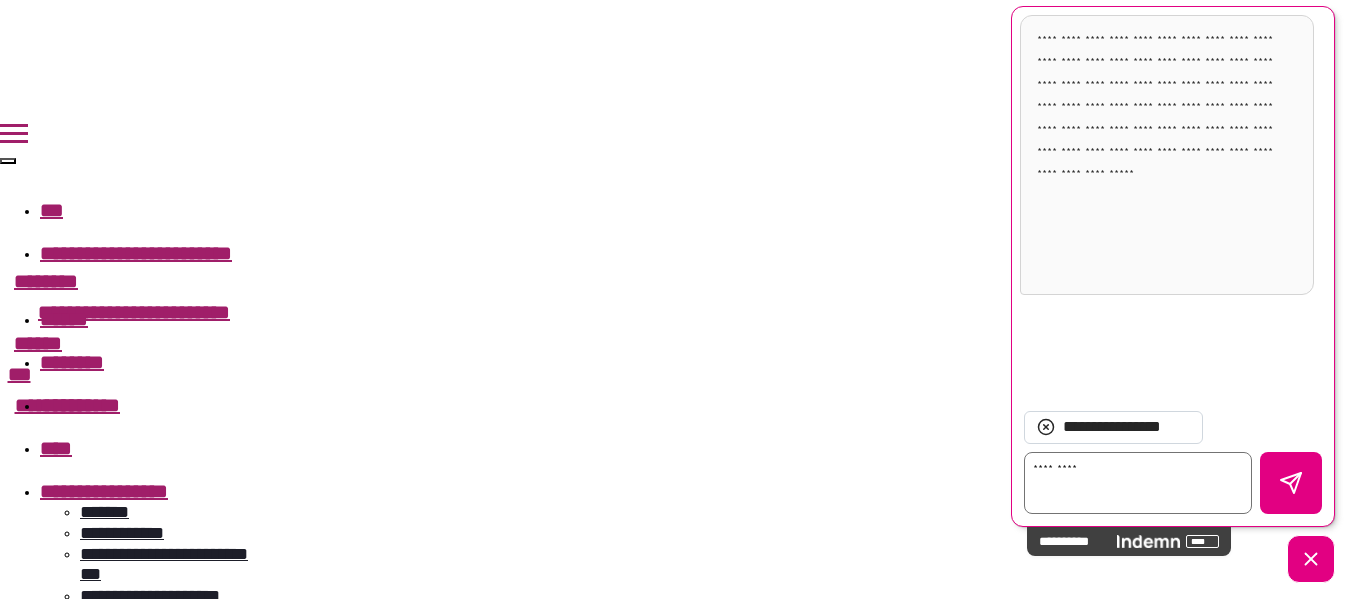 type on "*" 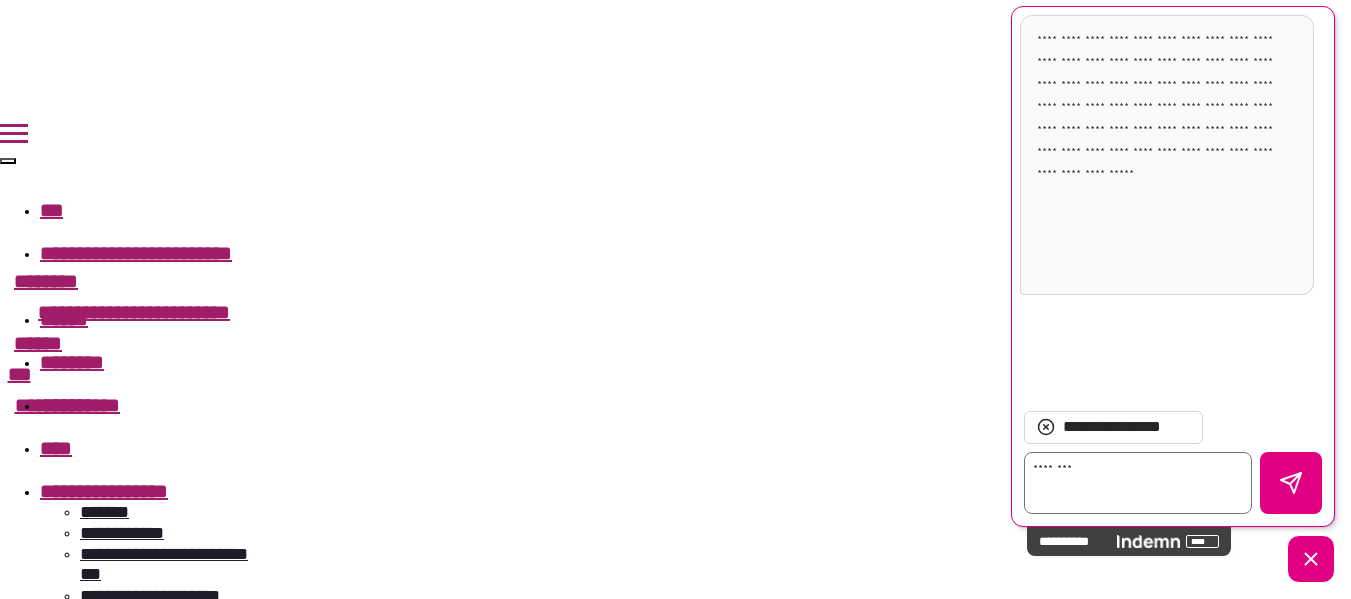 type on "*" 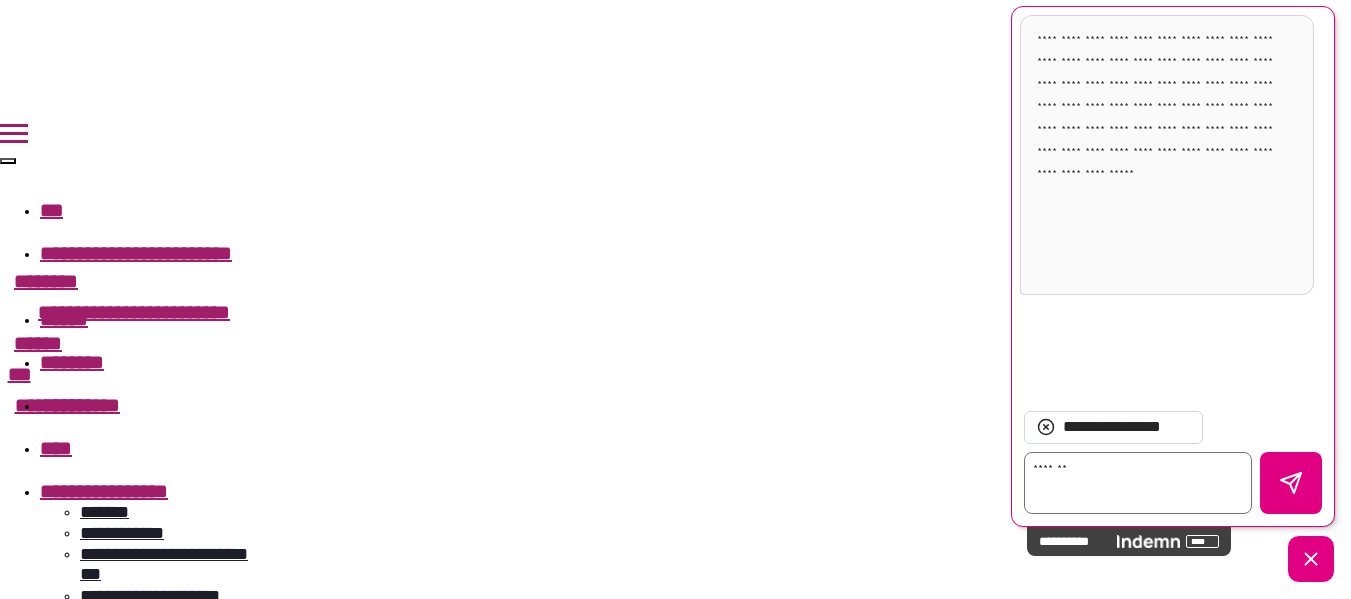 type on "*" 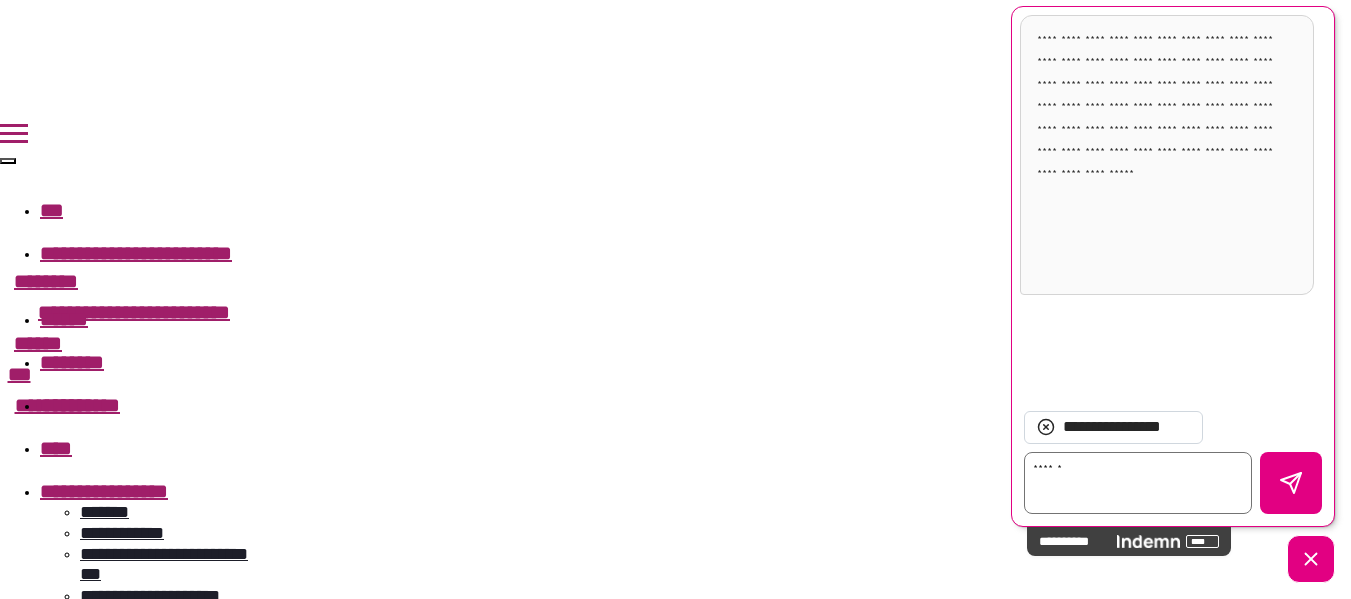 type on "*" 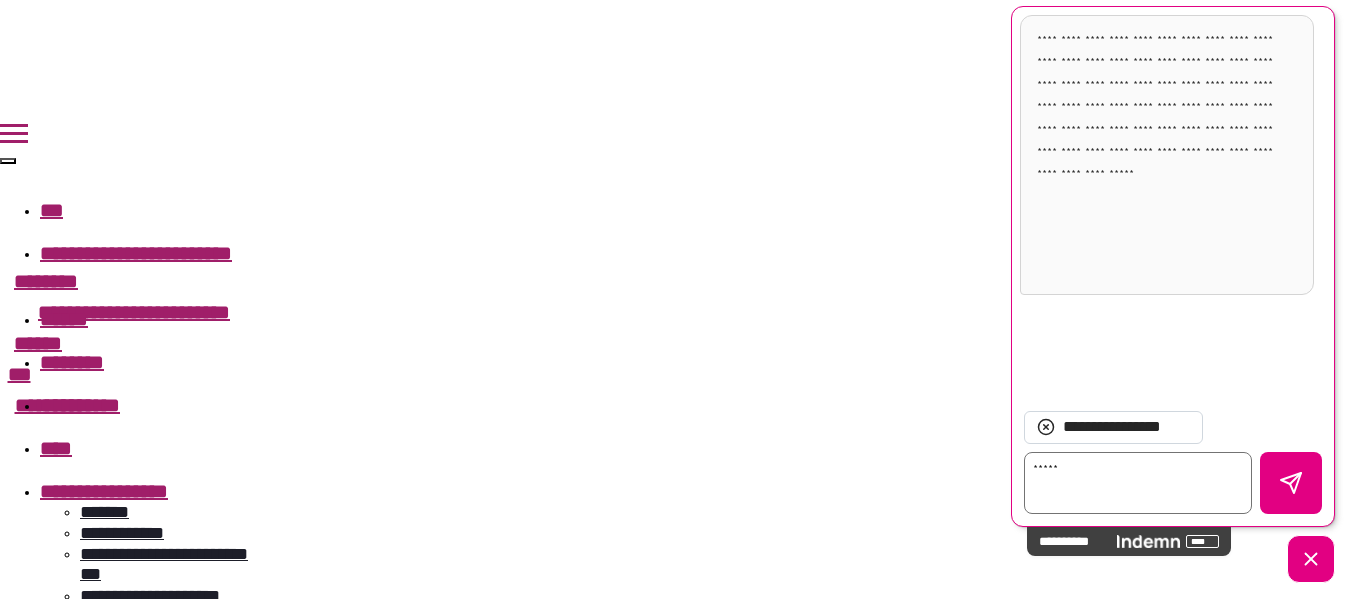 type on "*" 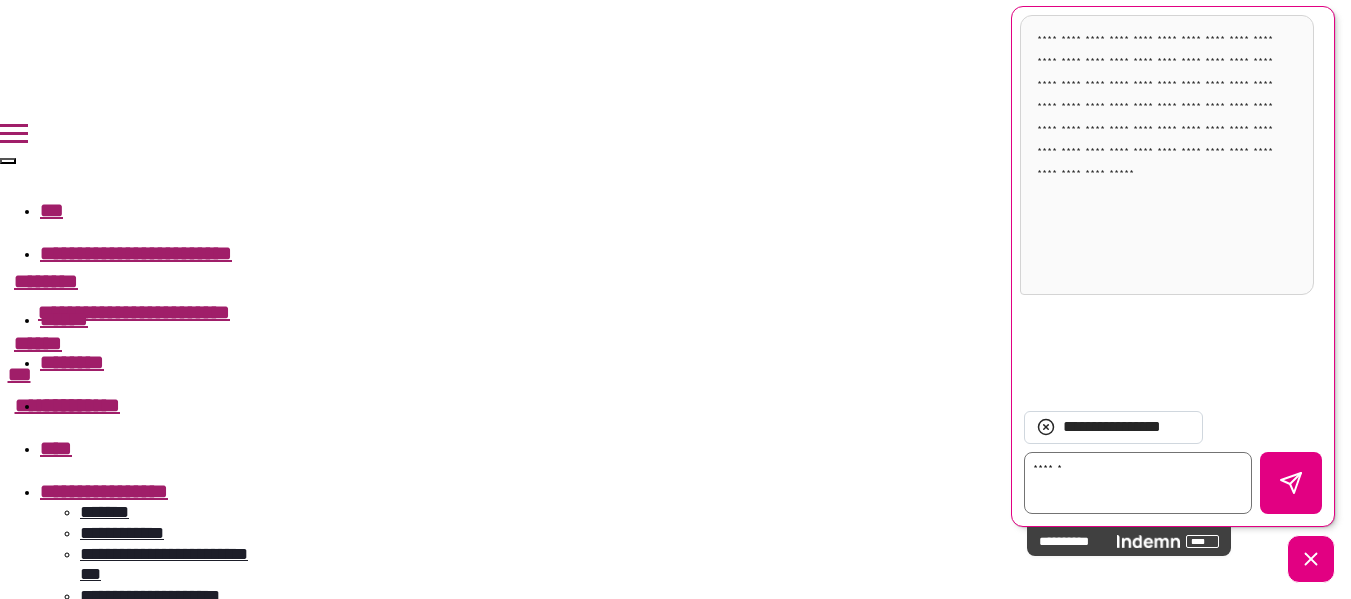 type on "*" 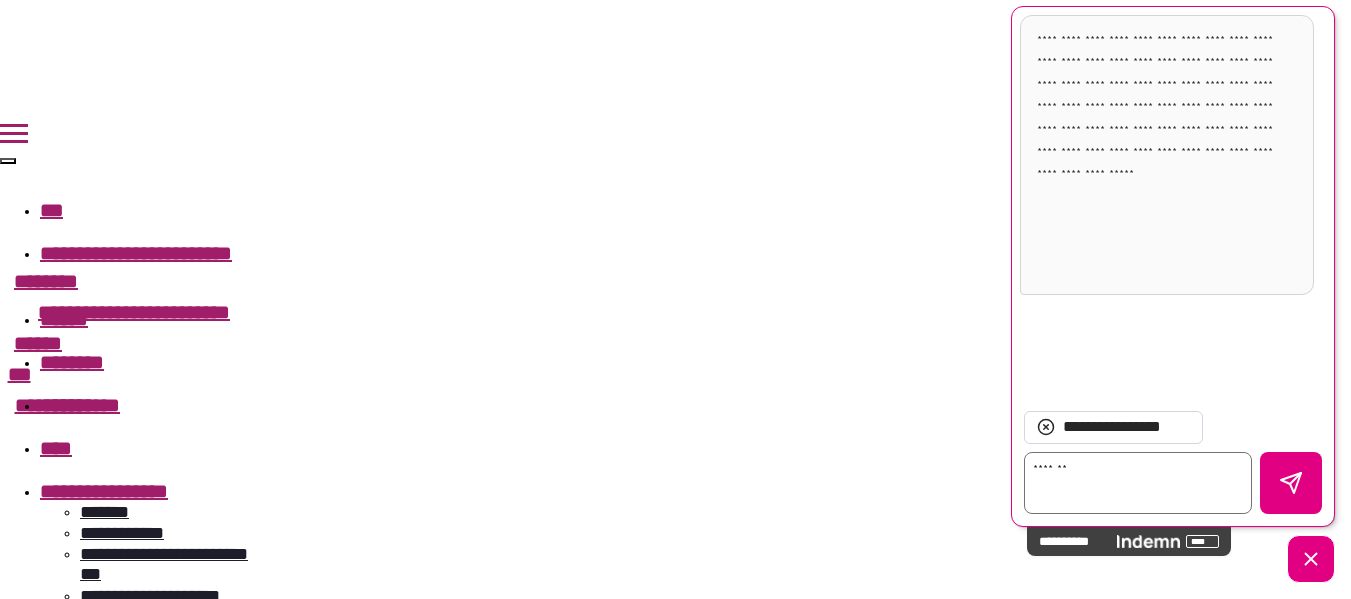 type on "*" 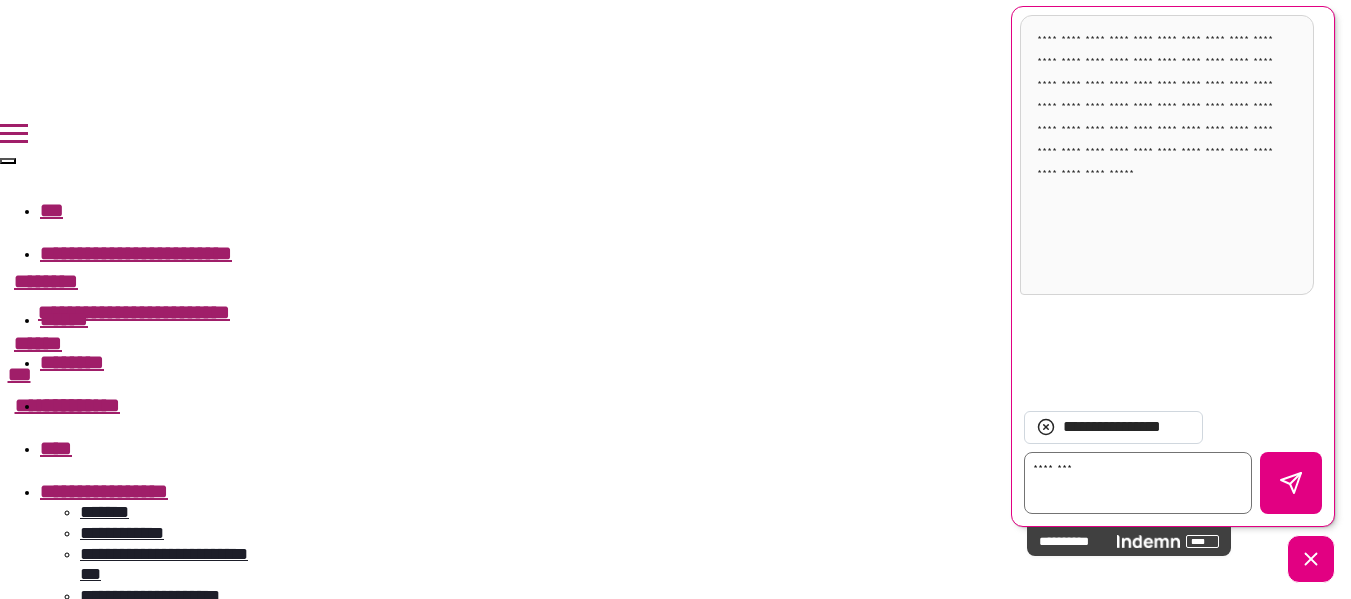 type on "*" 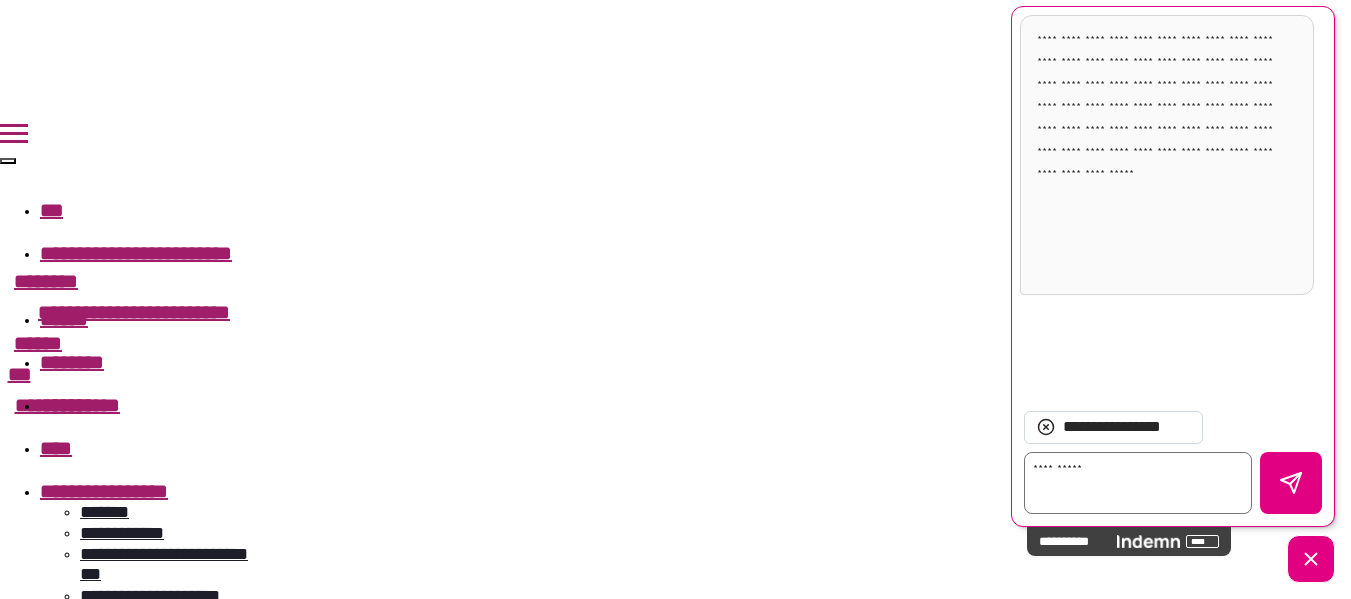 type on "*" 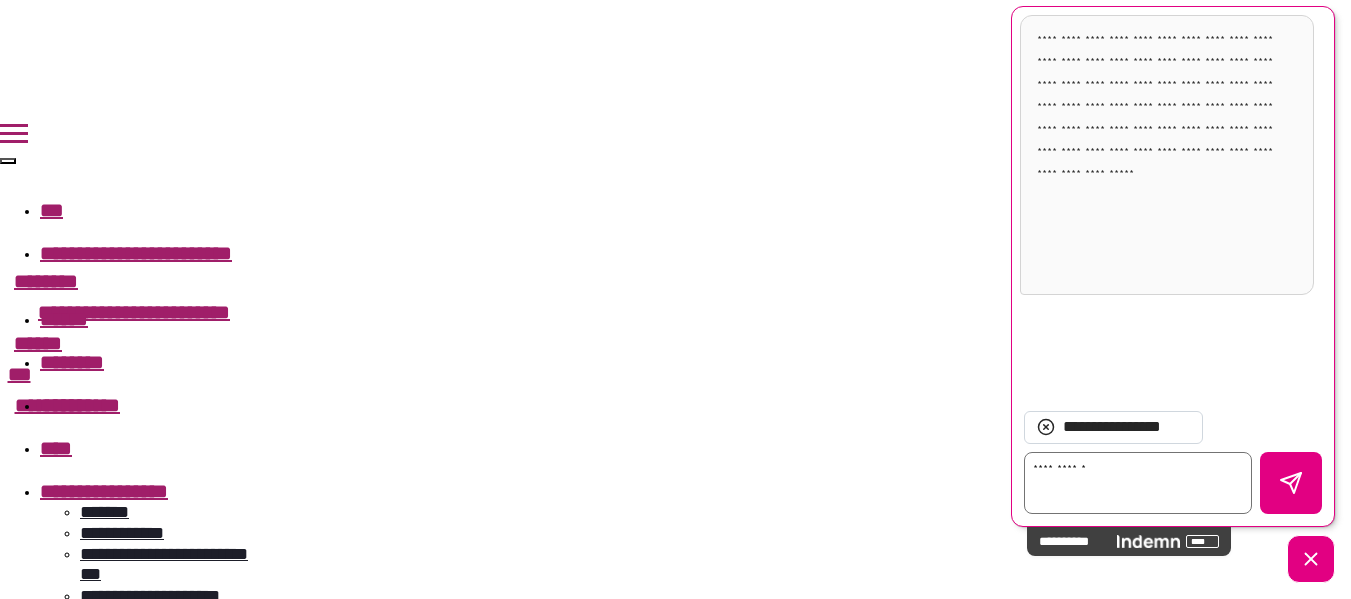 type on "*" 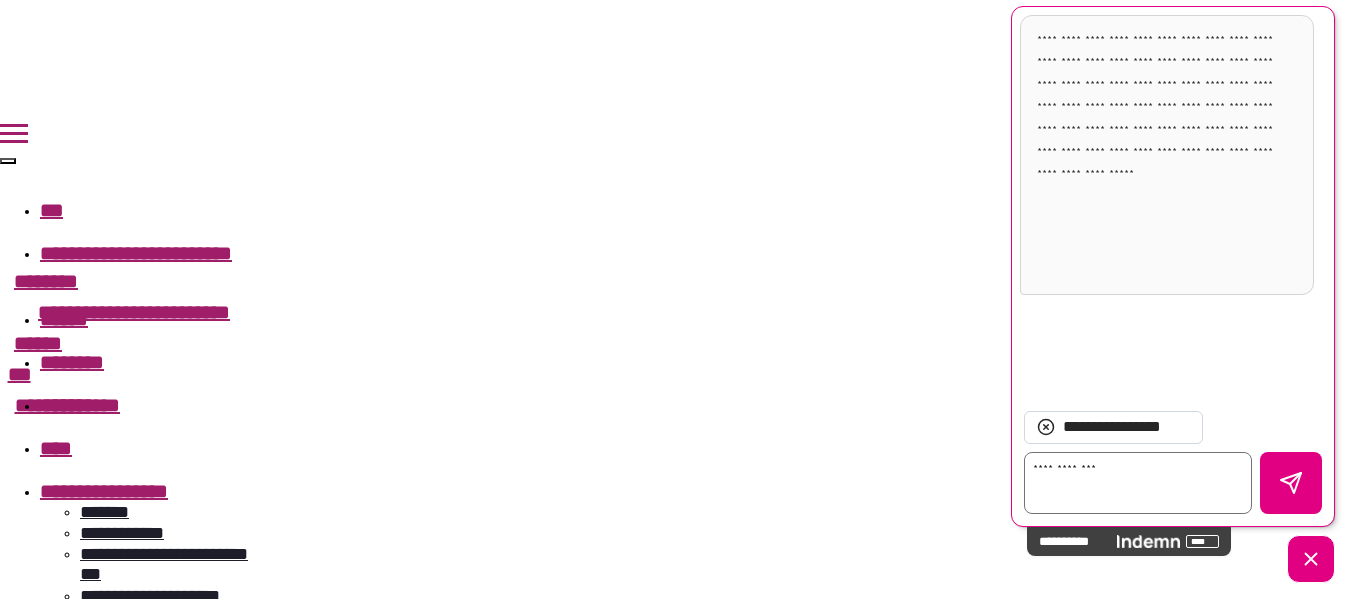 type on "*" 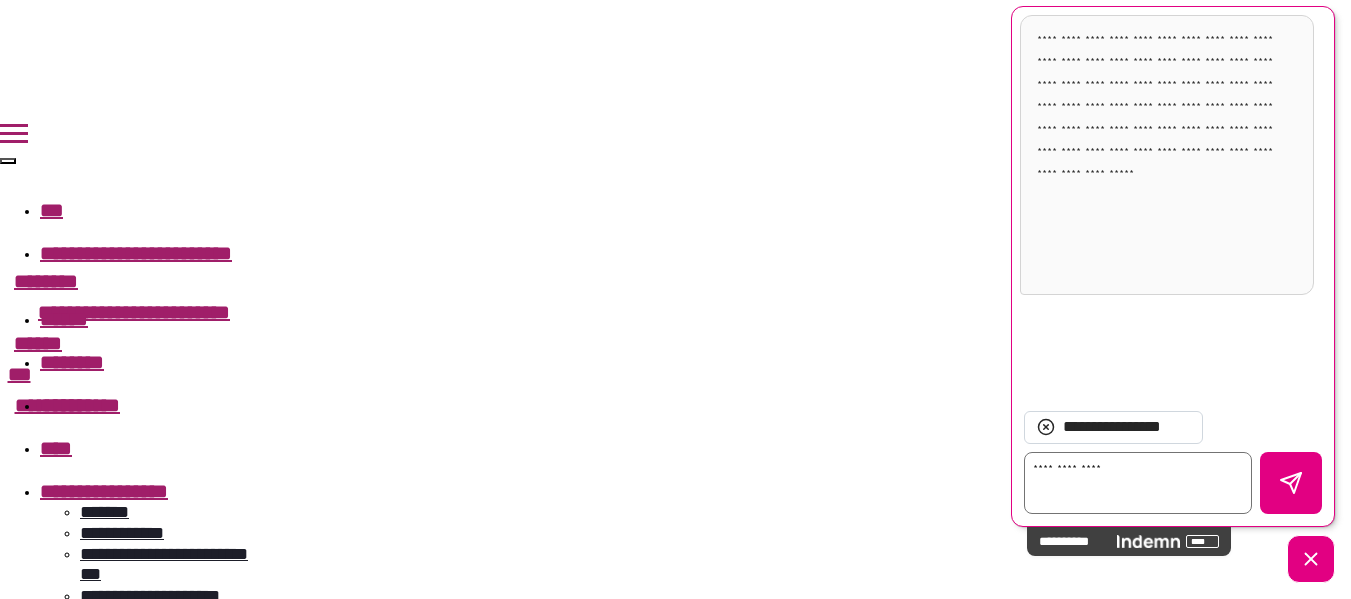 type on "*" 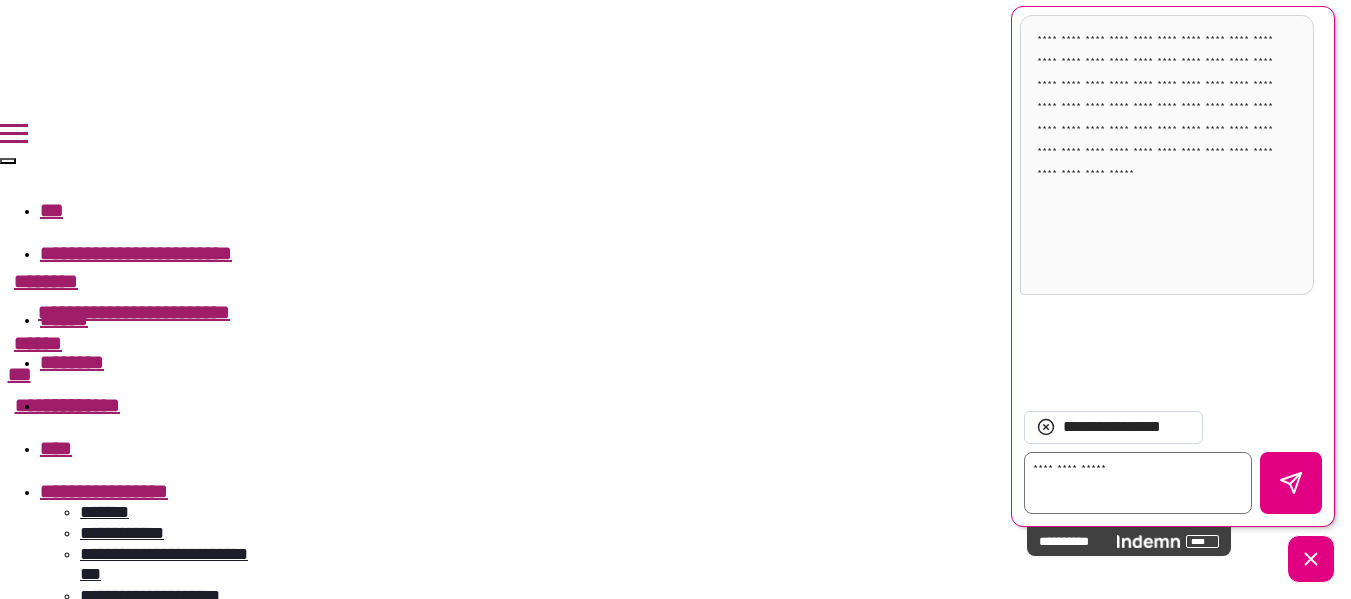 type on "*" 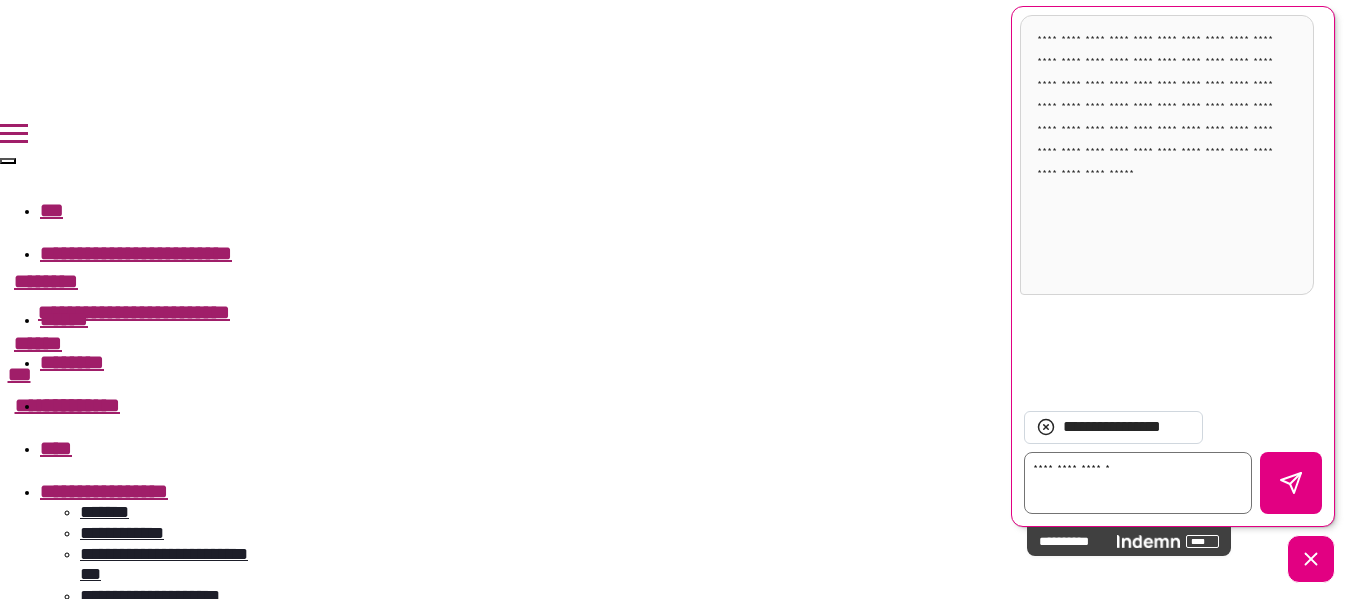 type on "*" 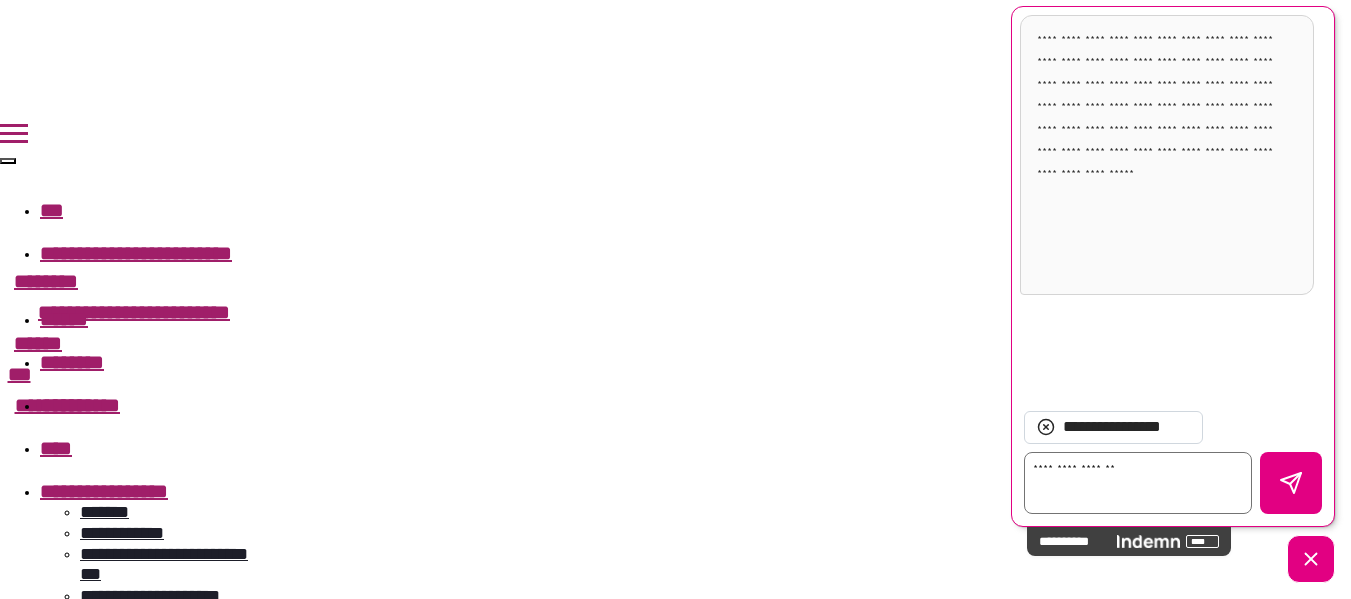 type on "*" 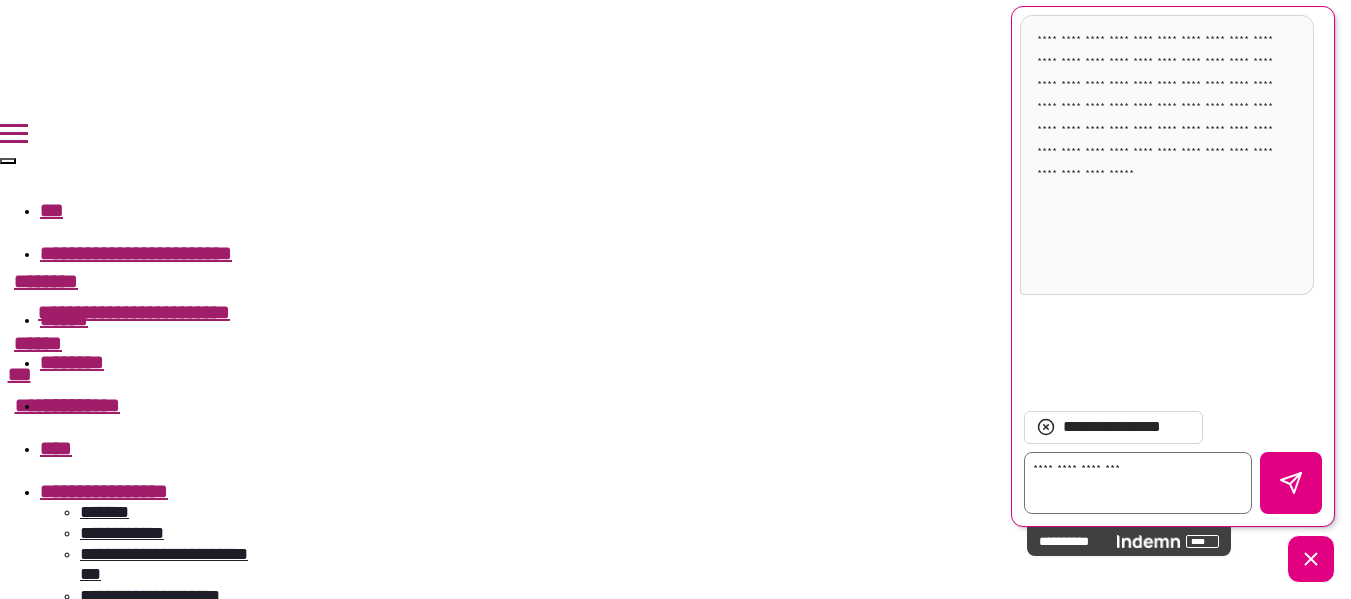 type on "*" 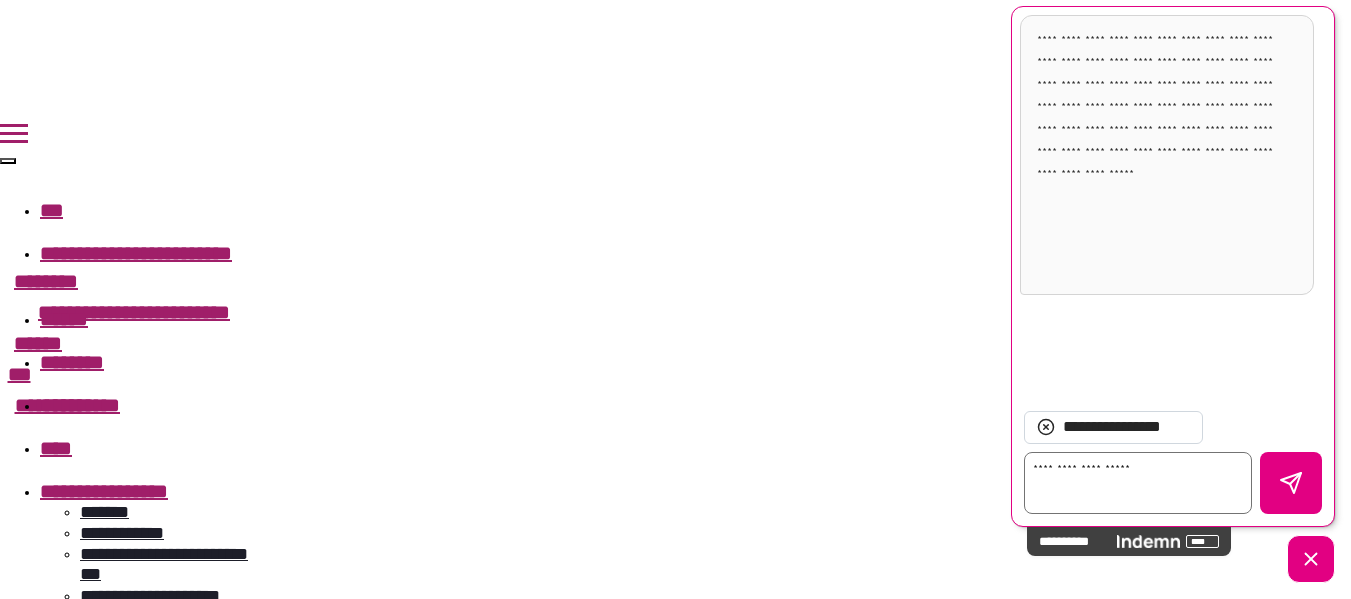 type on "*" 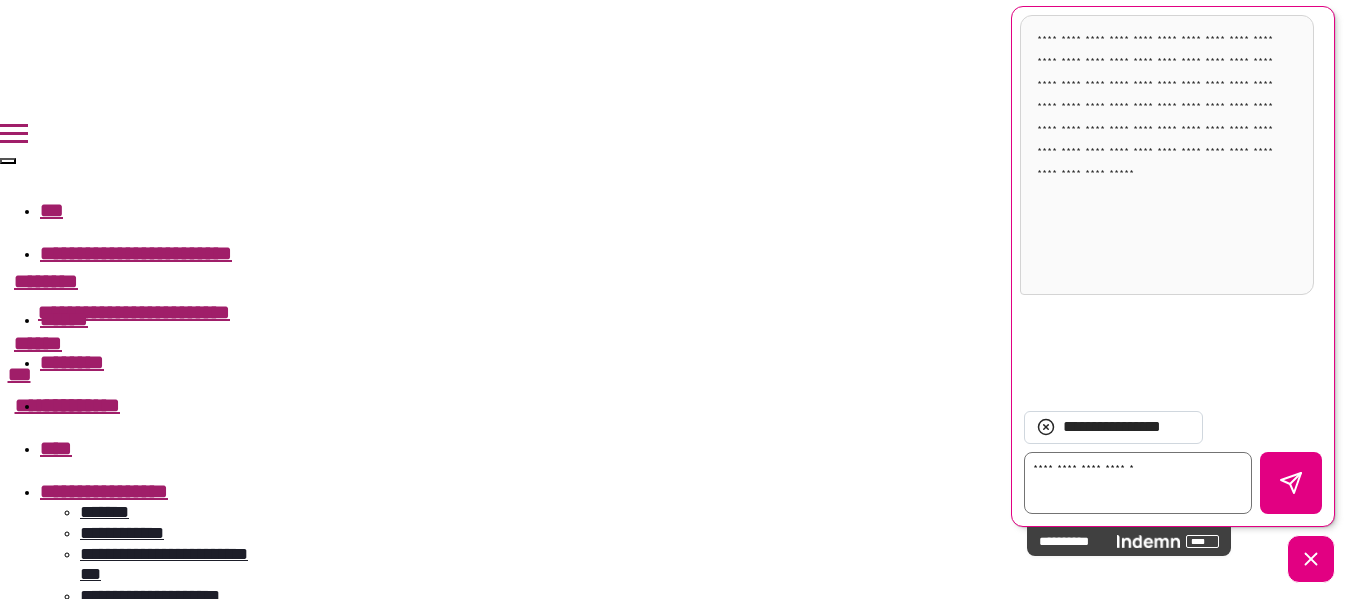 type on "*" 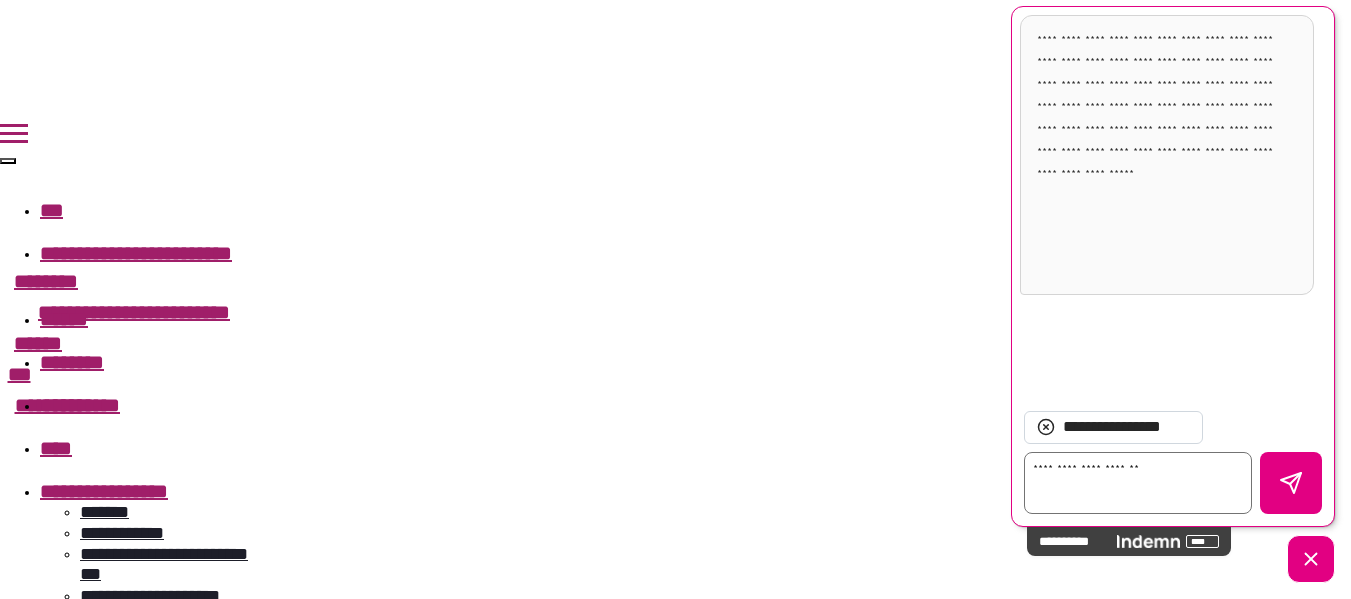 type on "*" 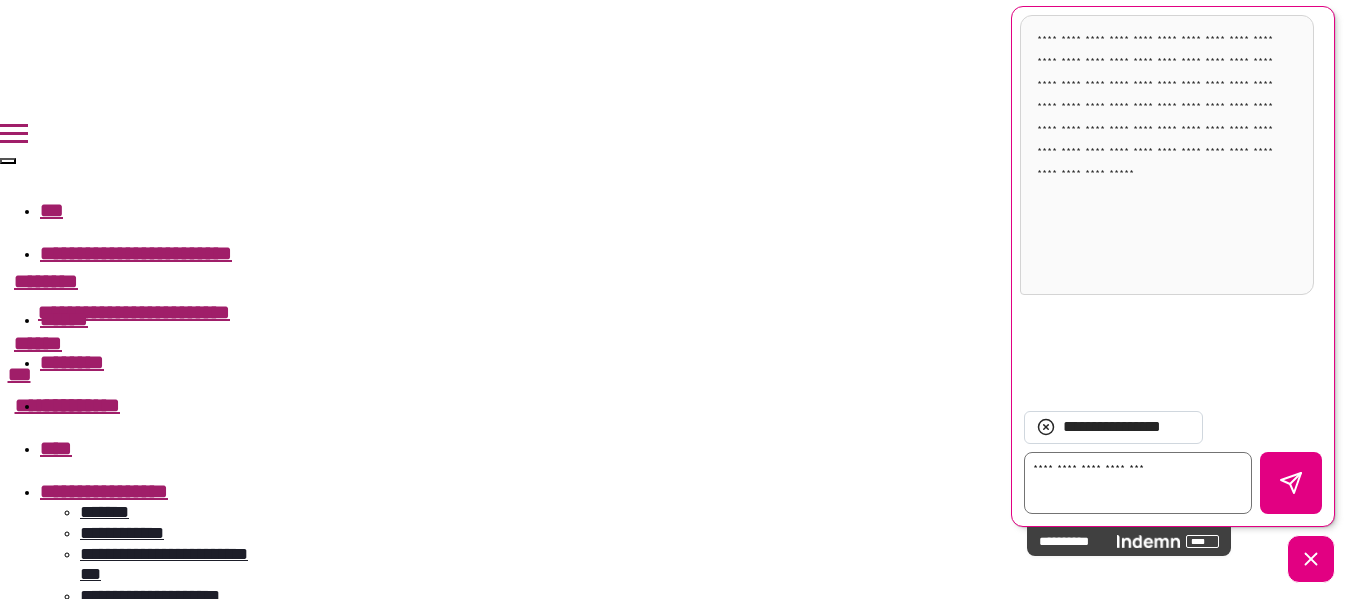type on "*" 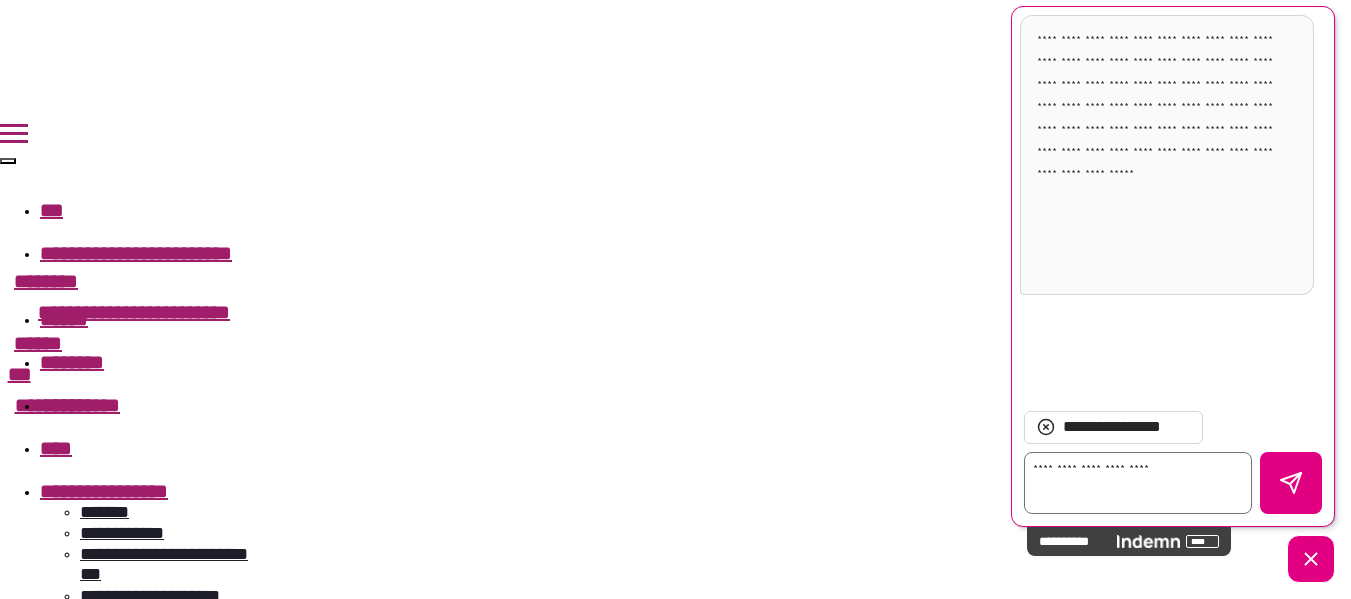 type on "*" 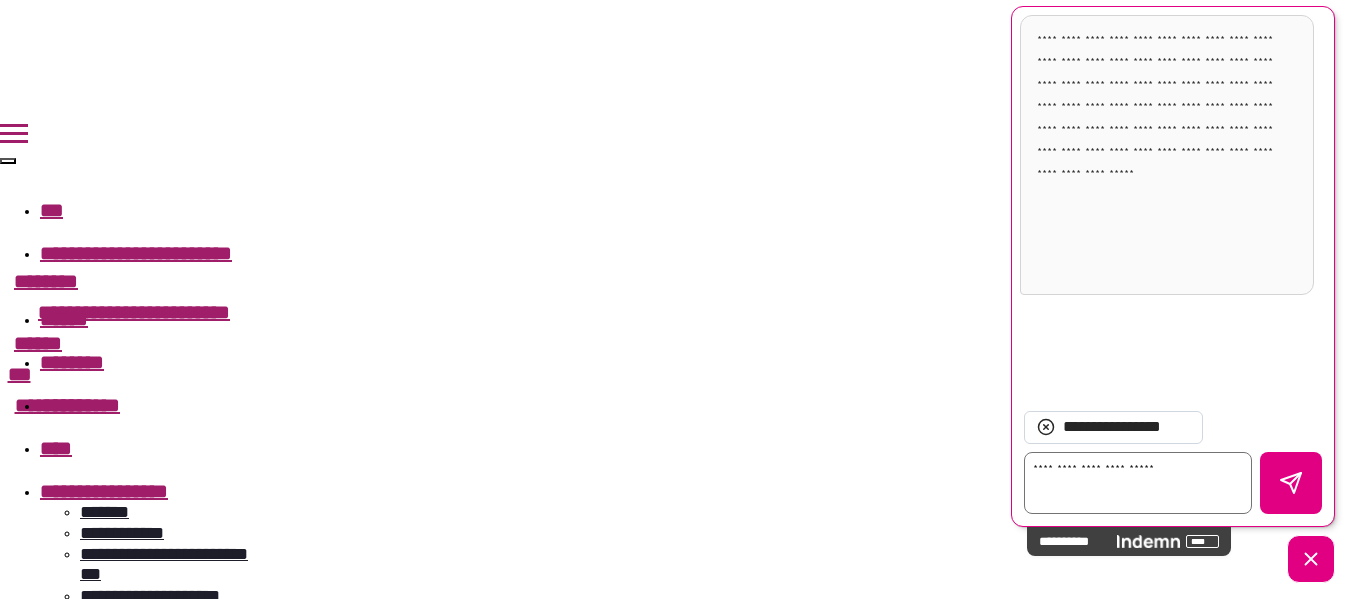 type on "*" 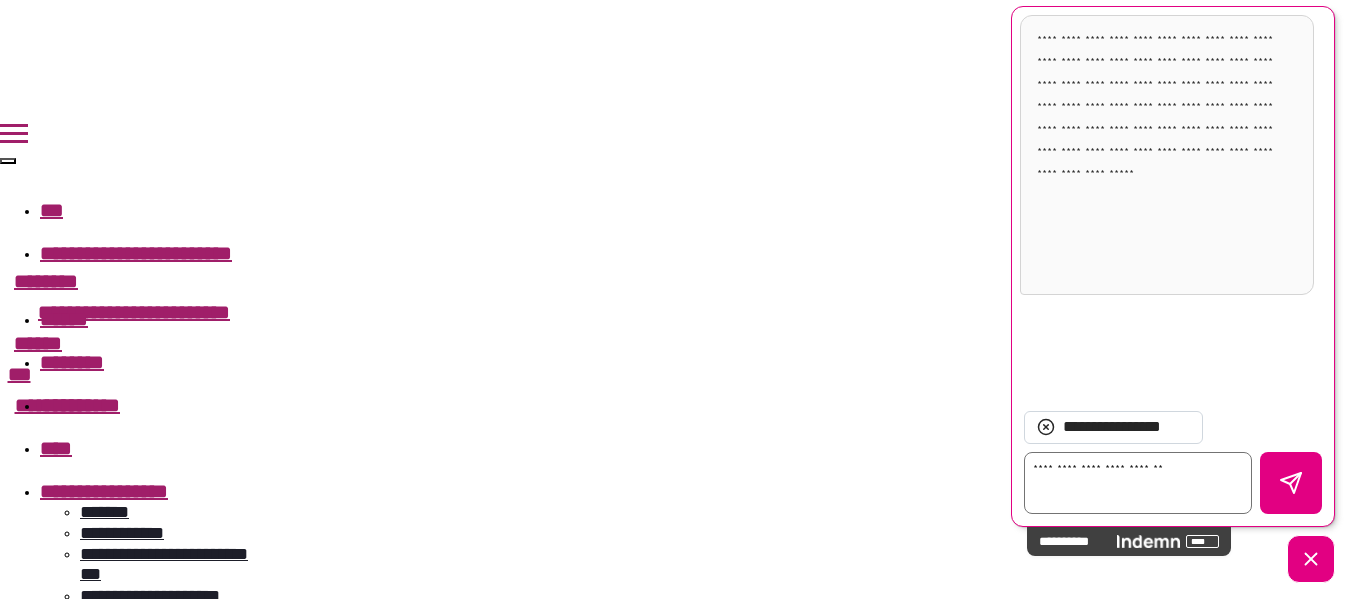 type on "*" 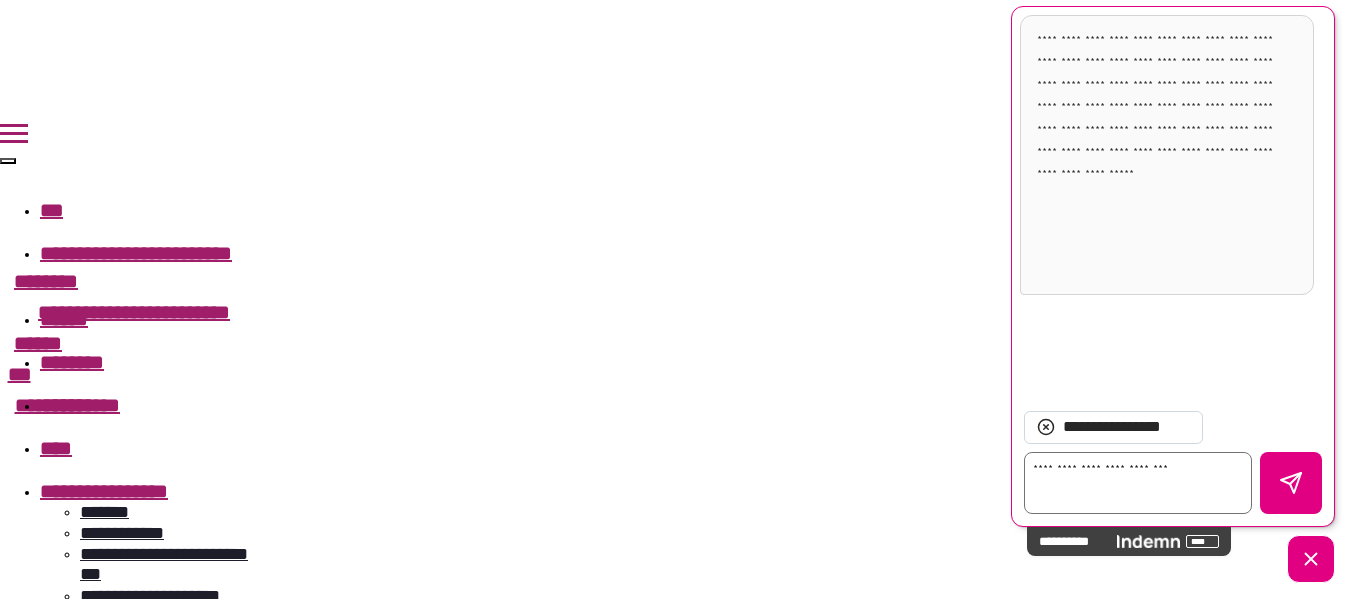 type on "*" 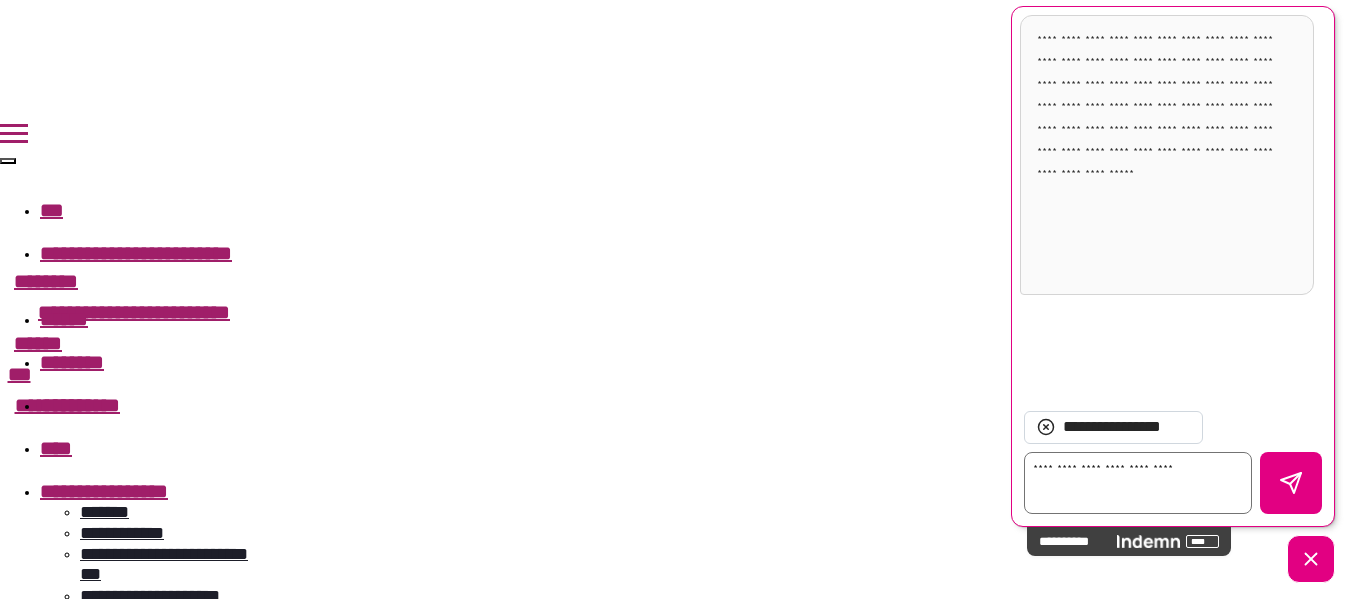 type on "*" 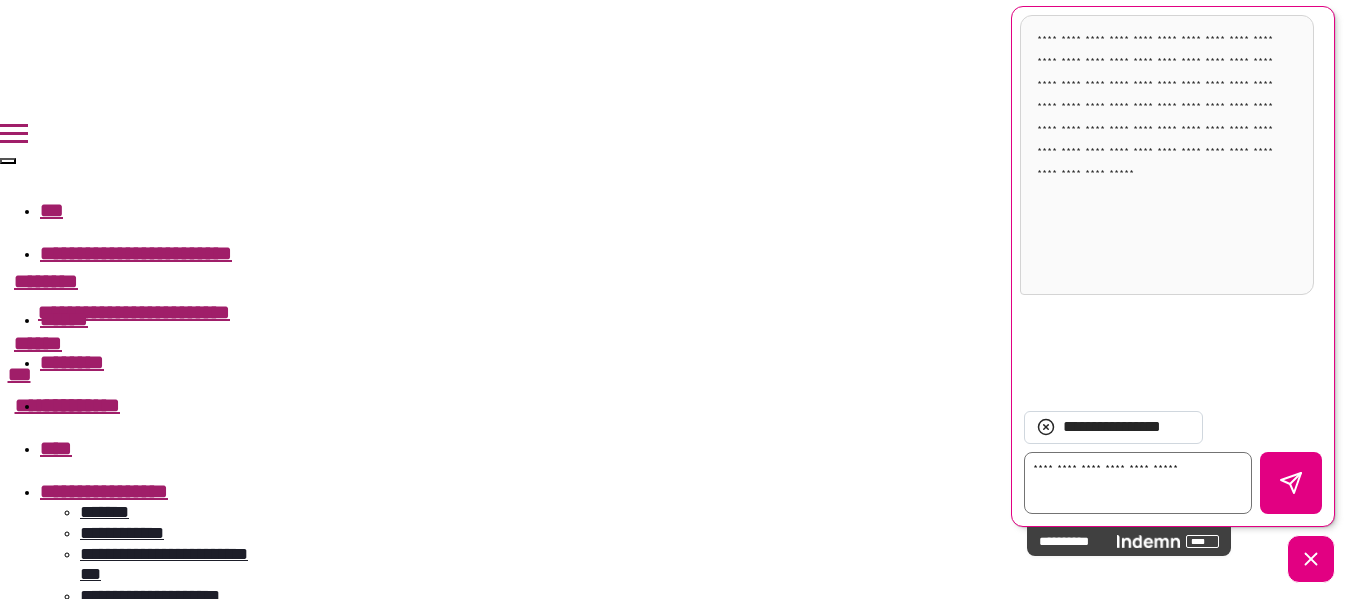 type on "*" 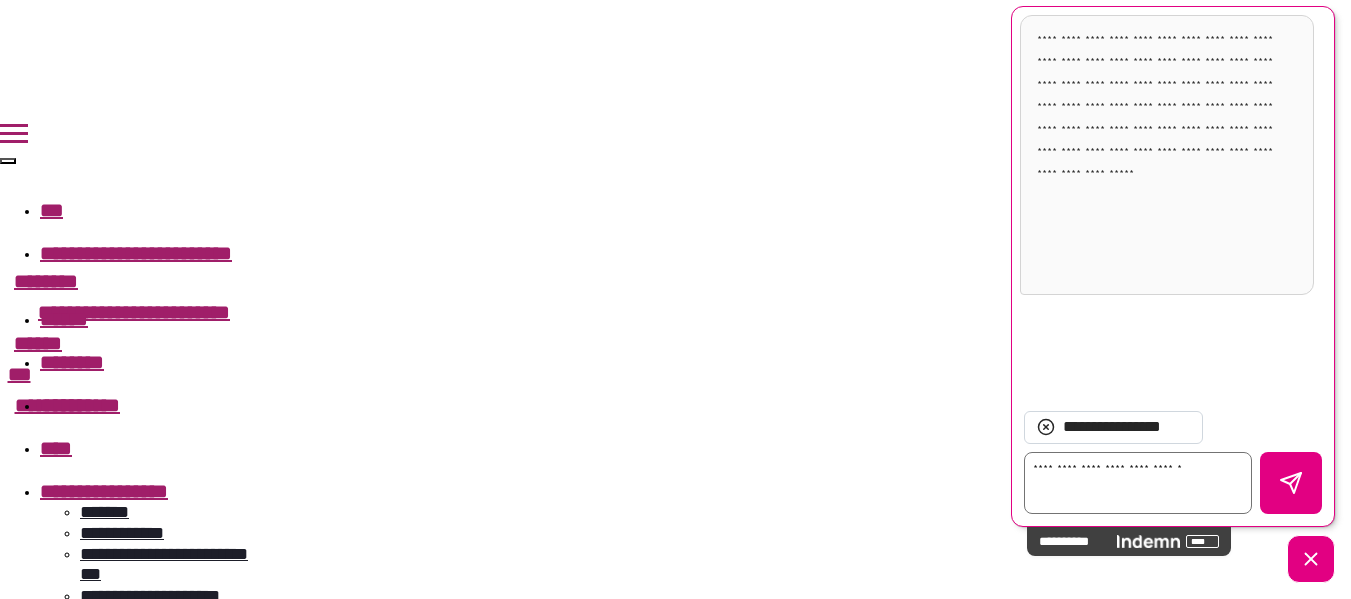 type on "*" 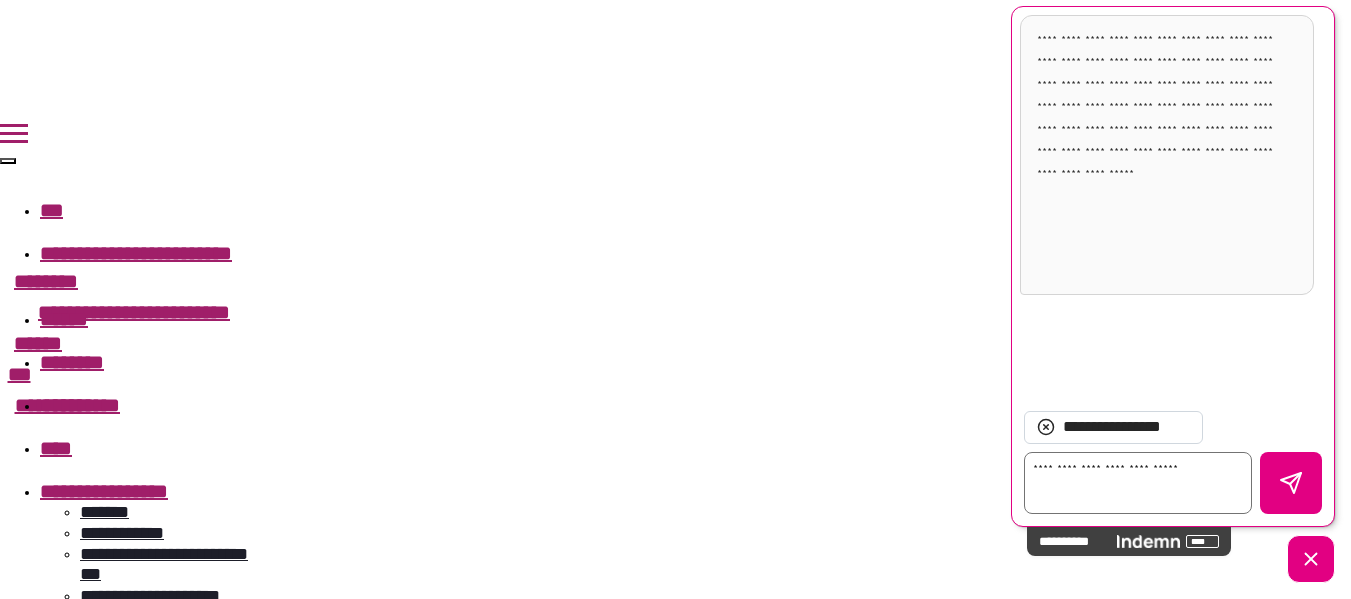 type on "*" 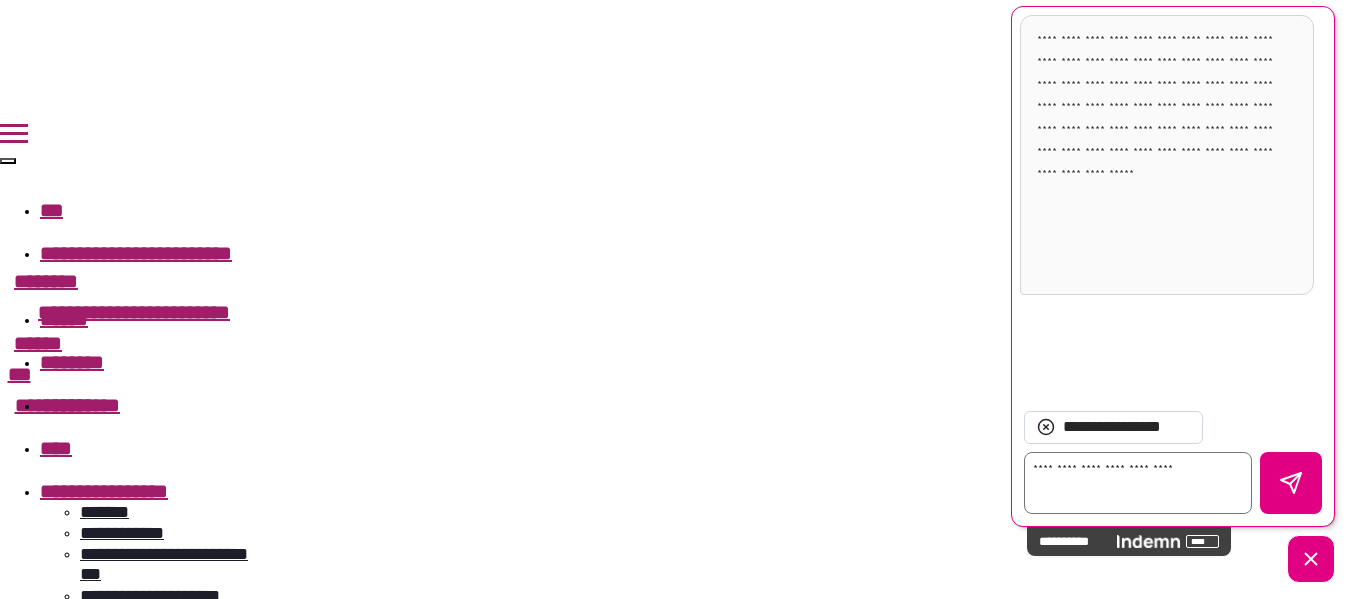 type on "*" 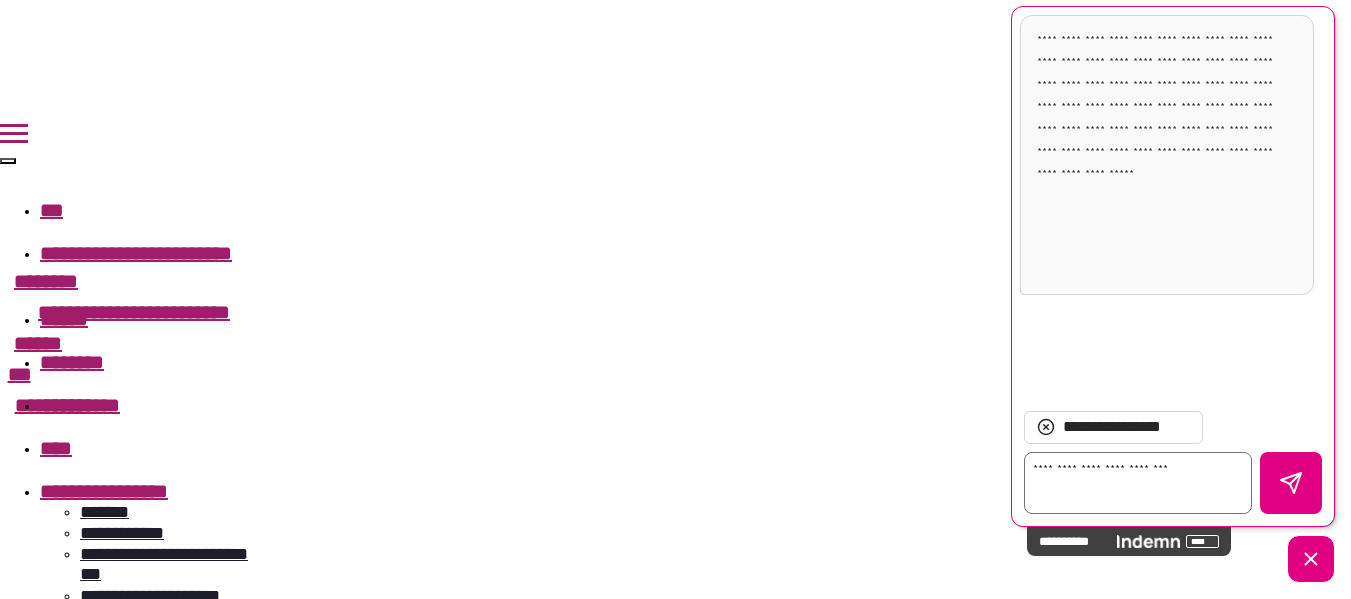 type on "*" 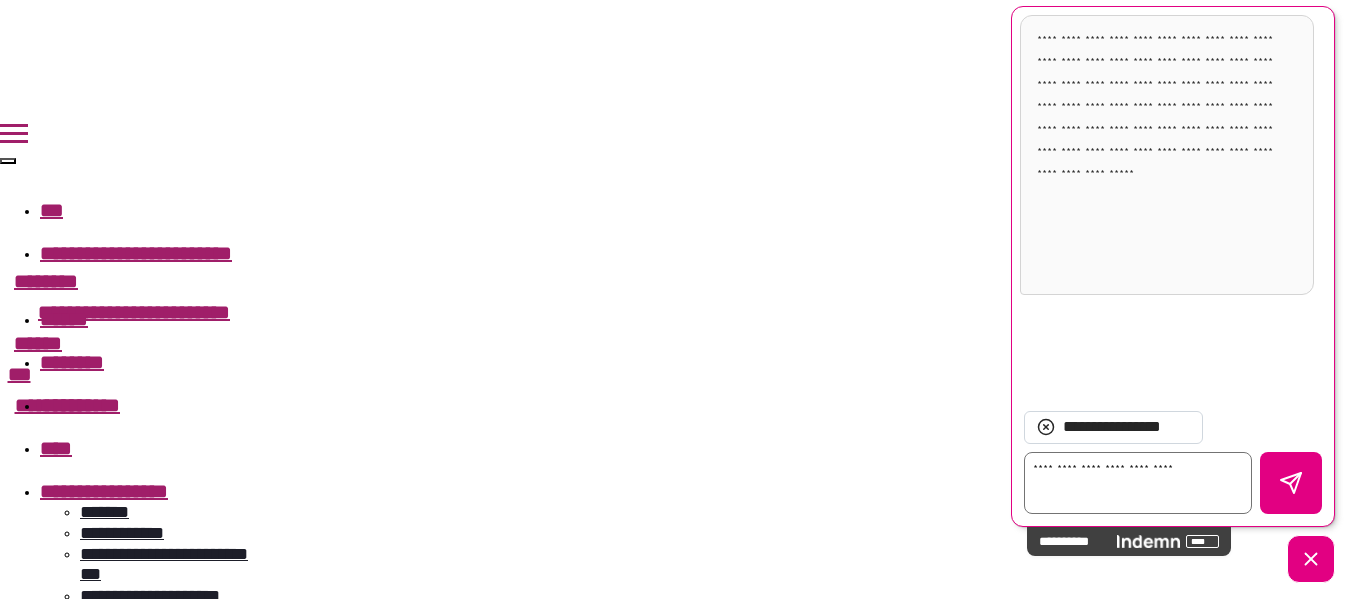 type on "*" 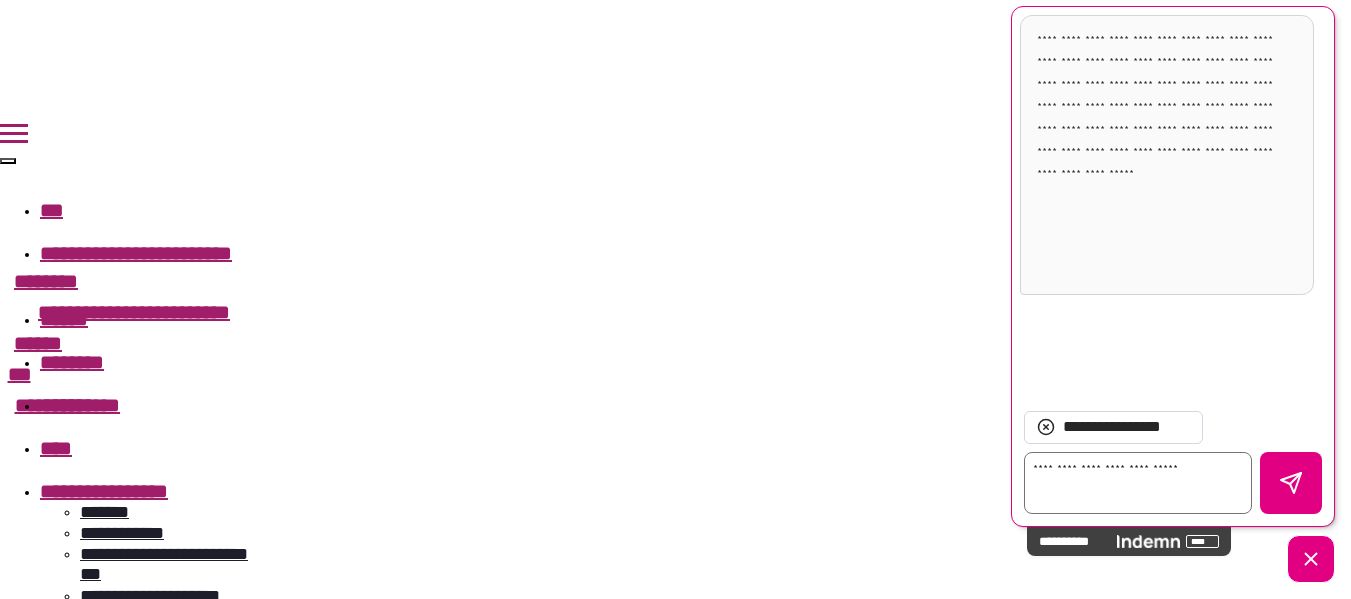 type on "*" 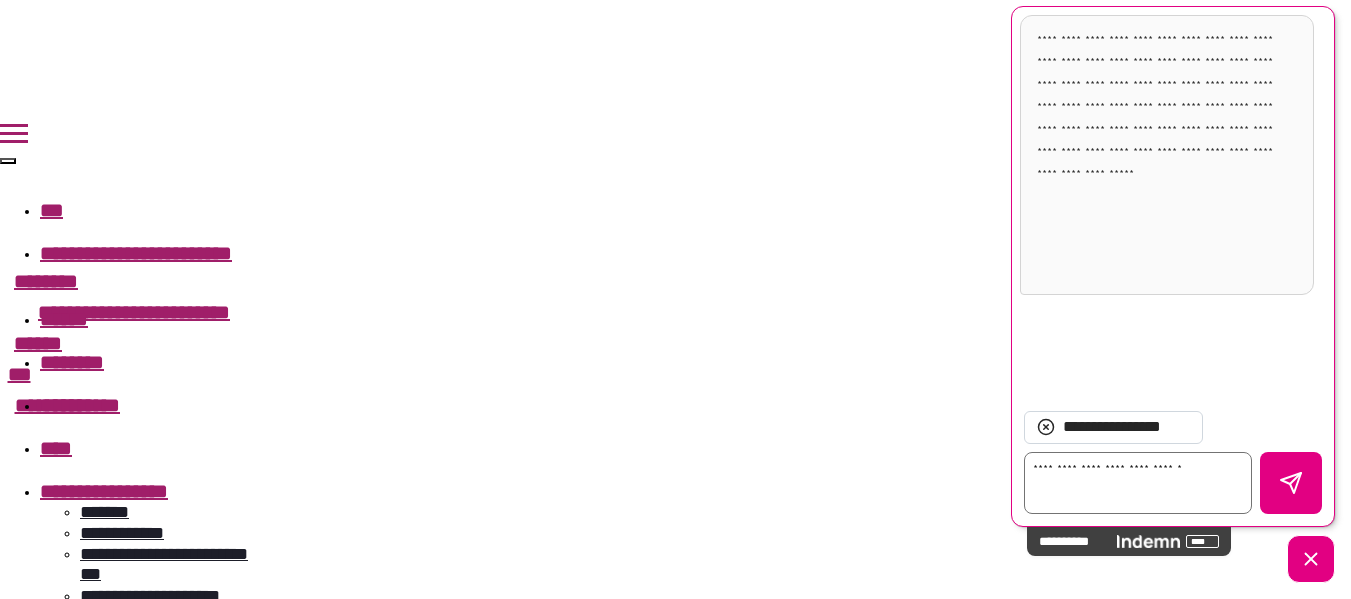 type on "*" 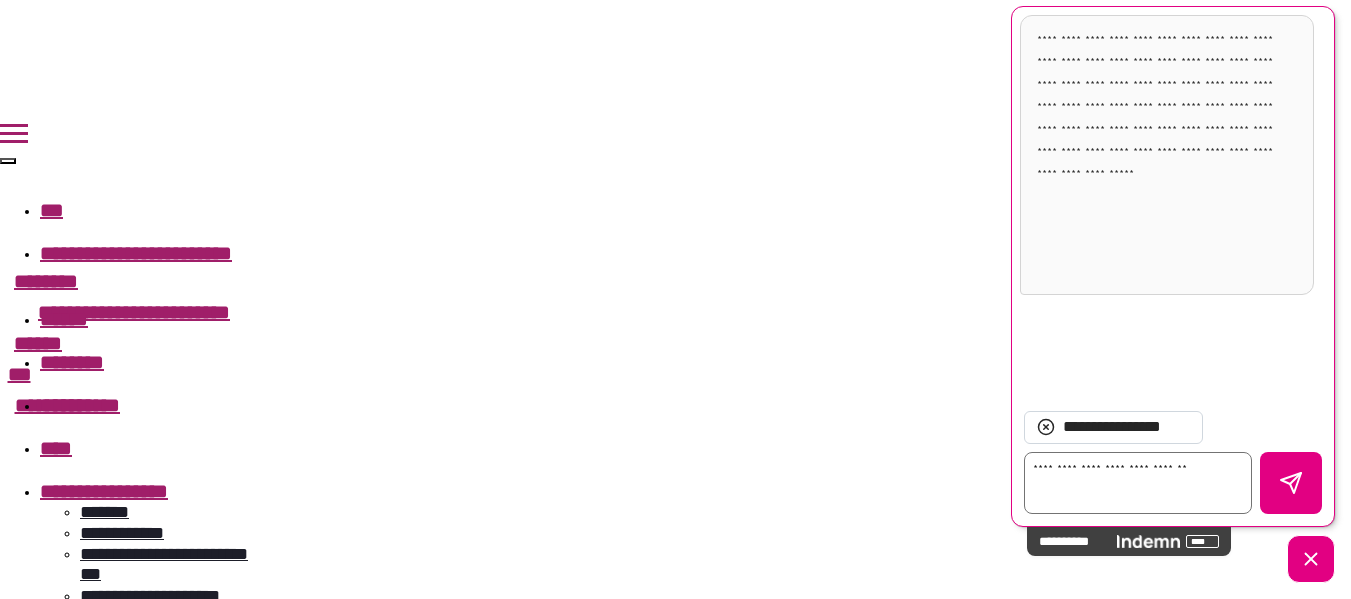 type on "*" 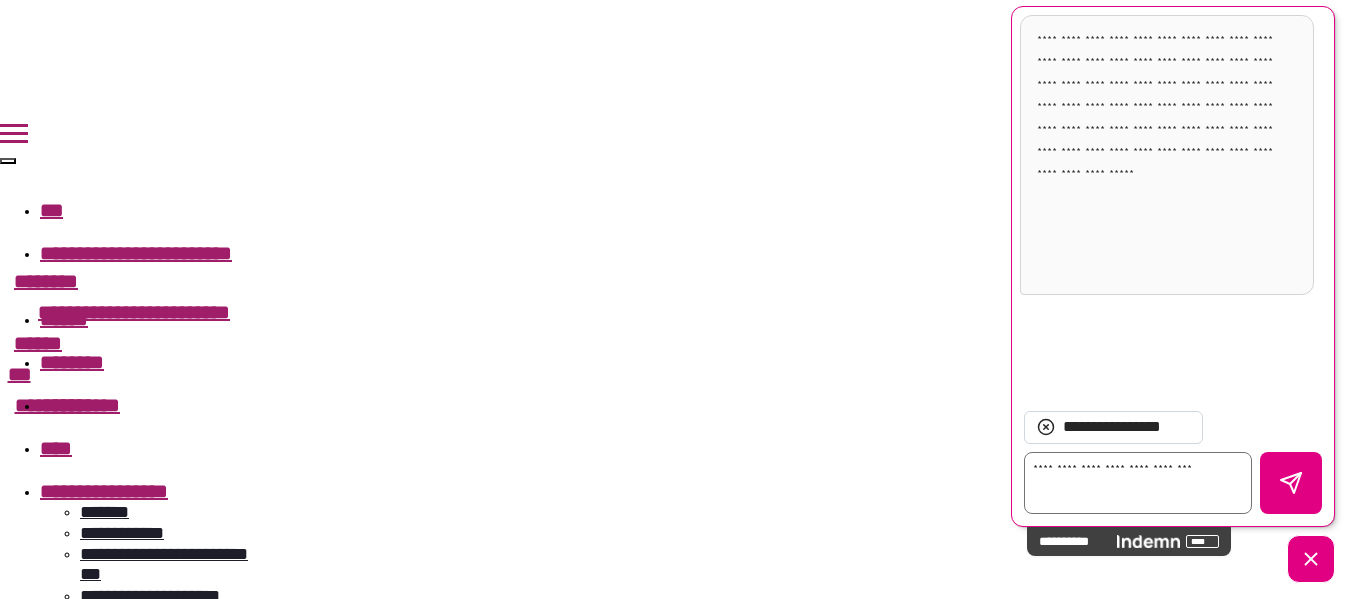 type on "*" 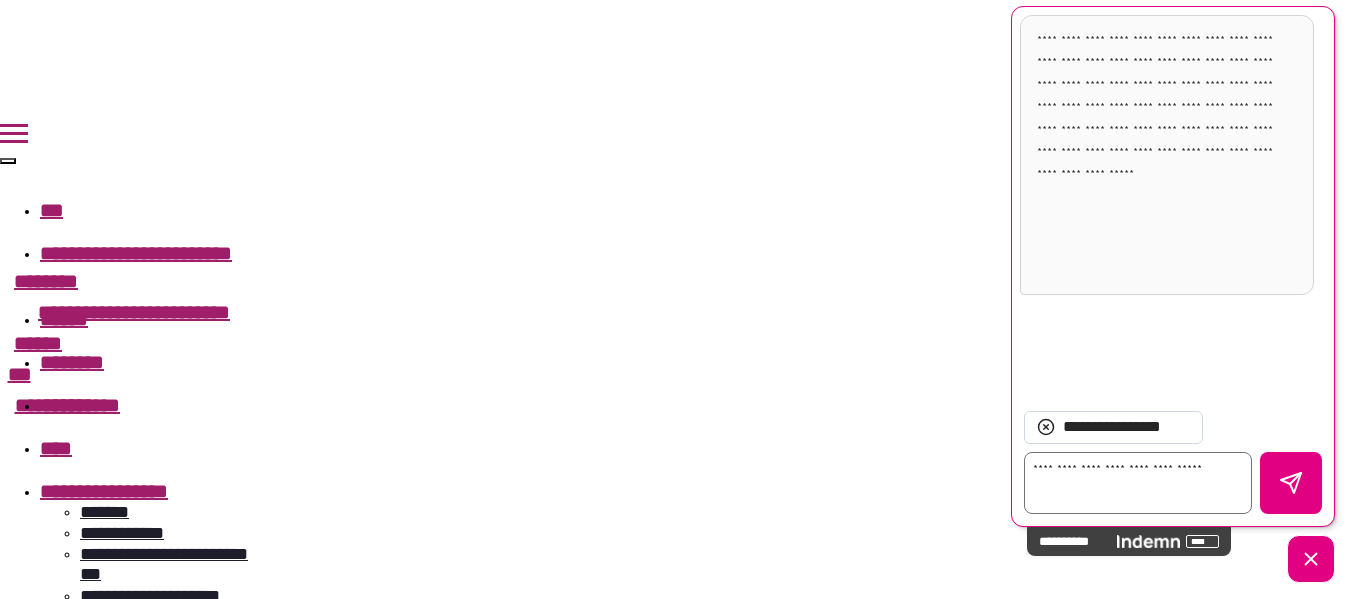 type on "*" 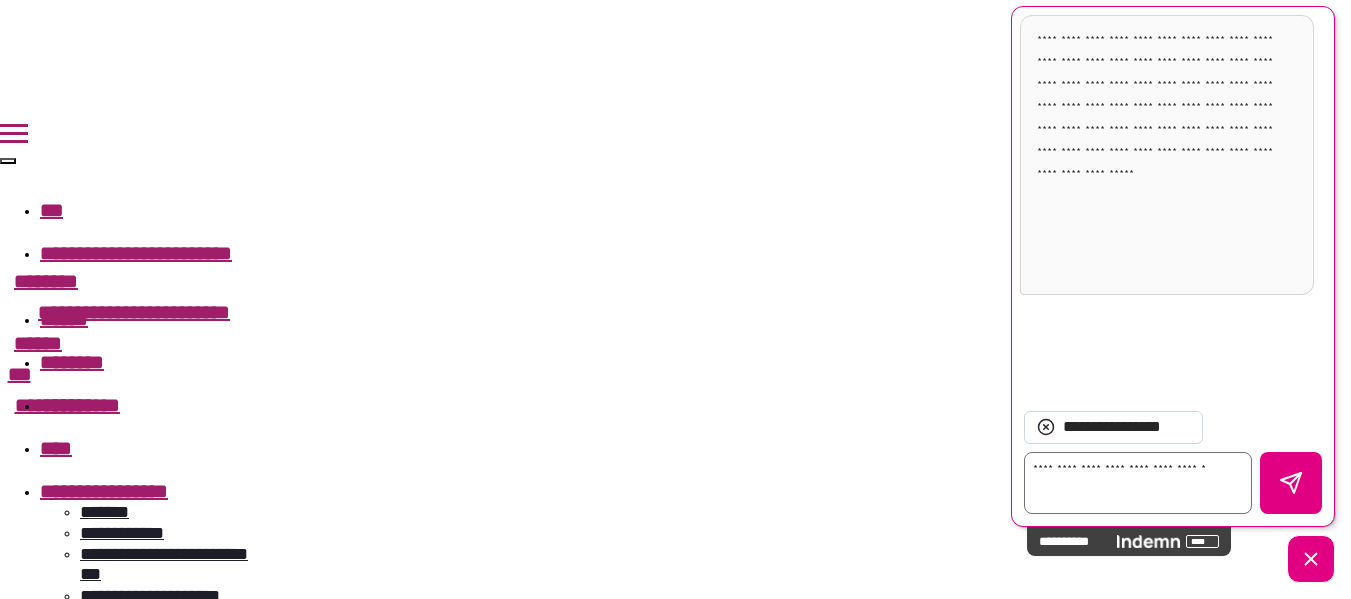 type on "*" 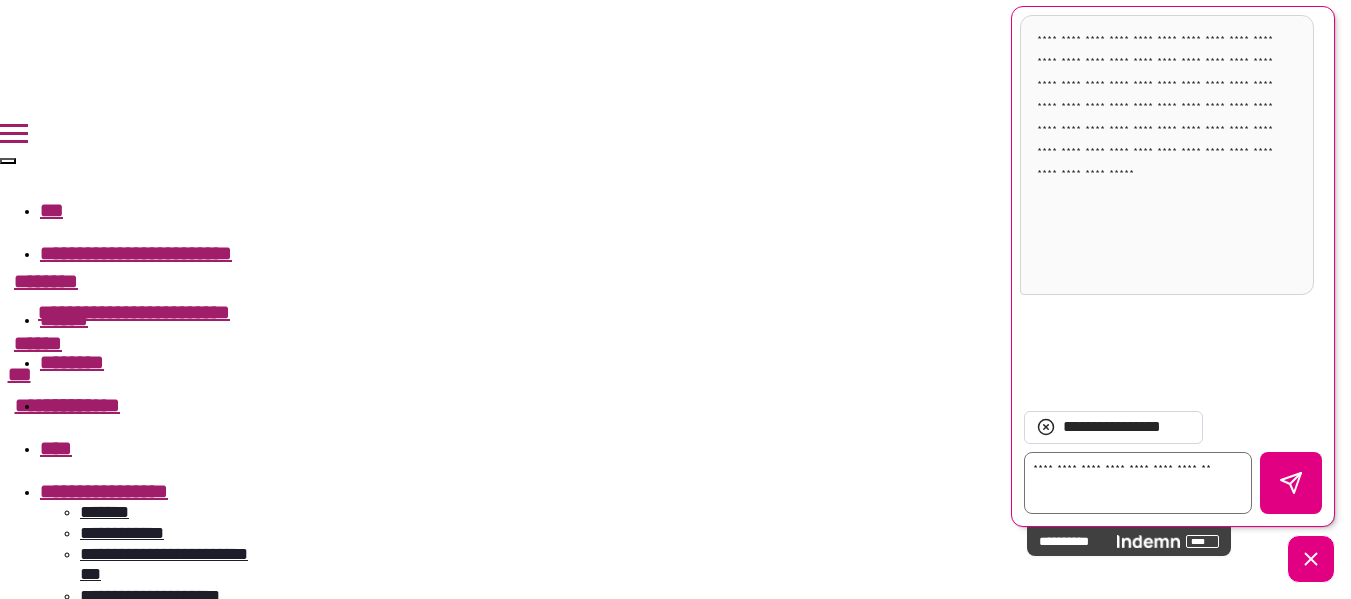 type on "*" 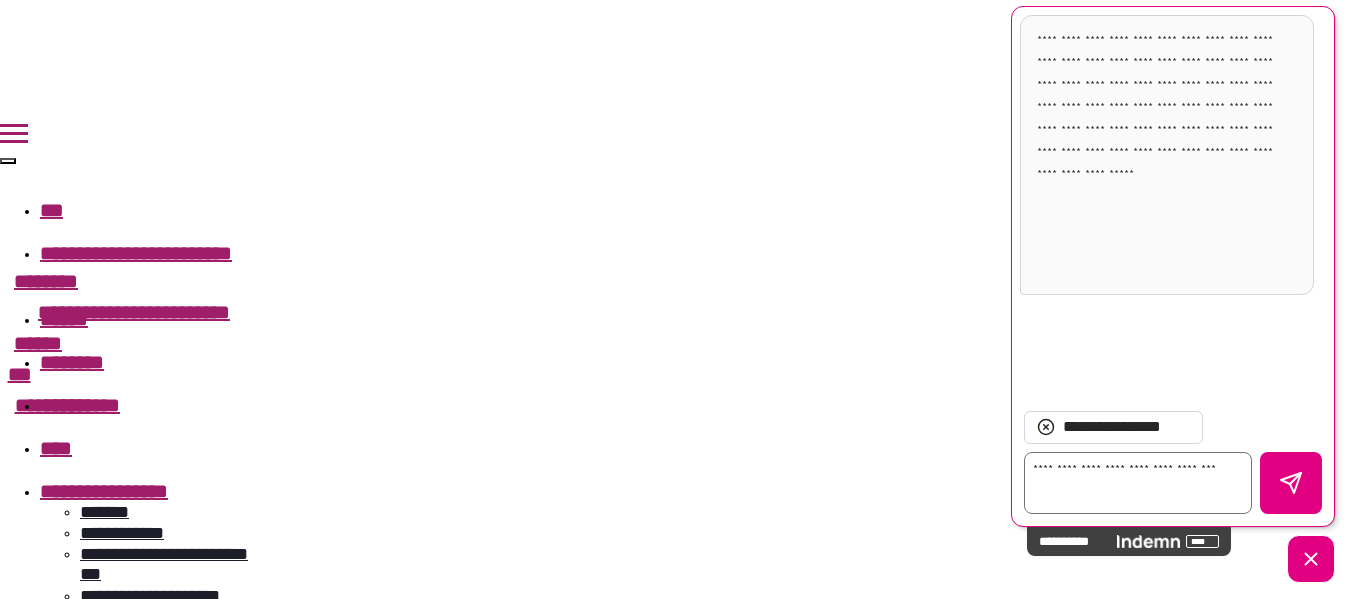 type on "*" 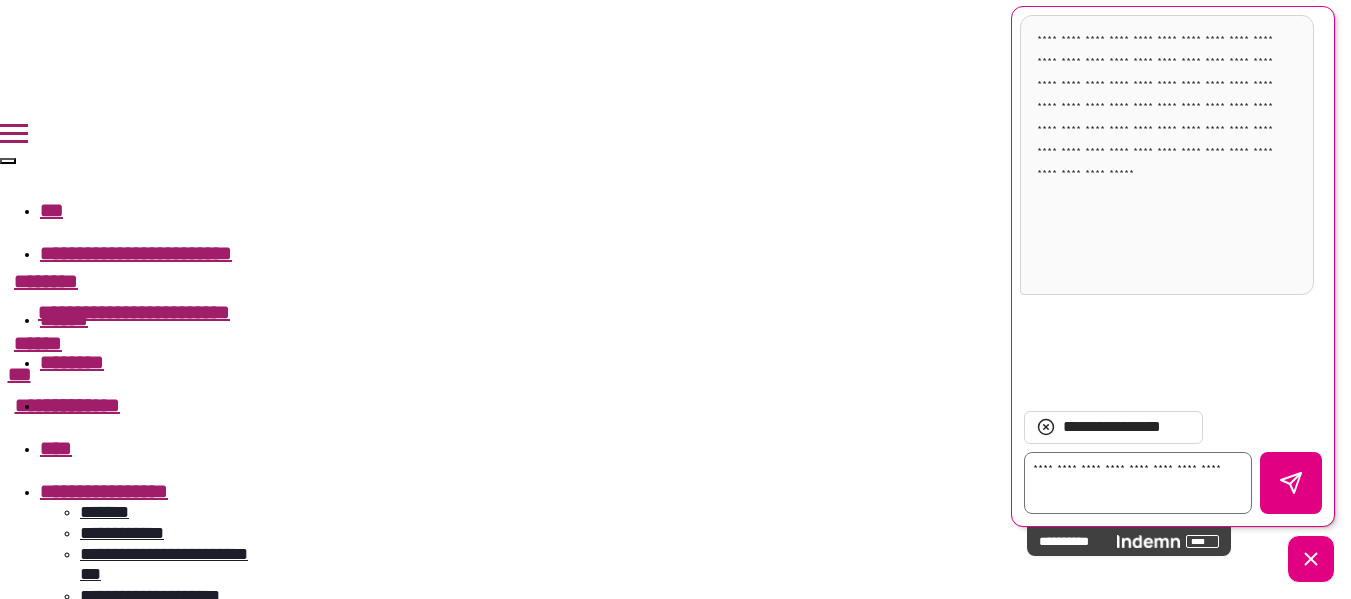 type on "**********" 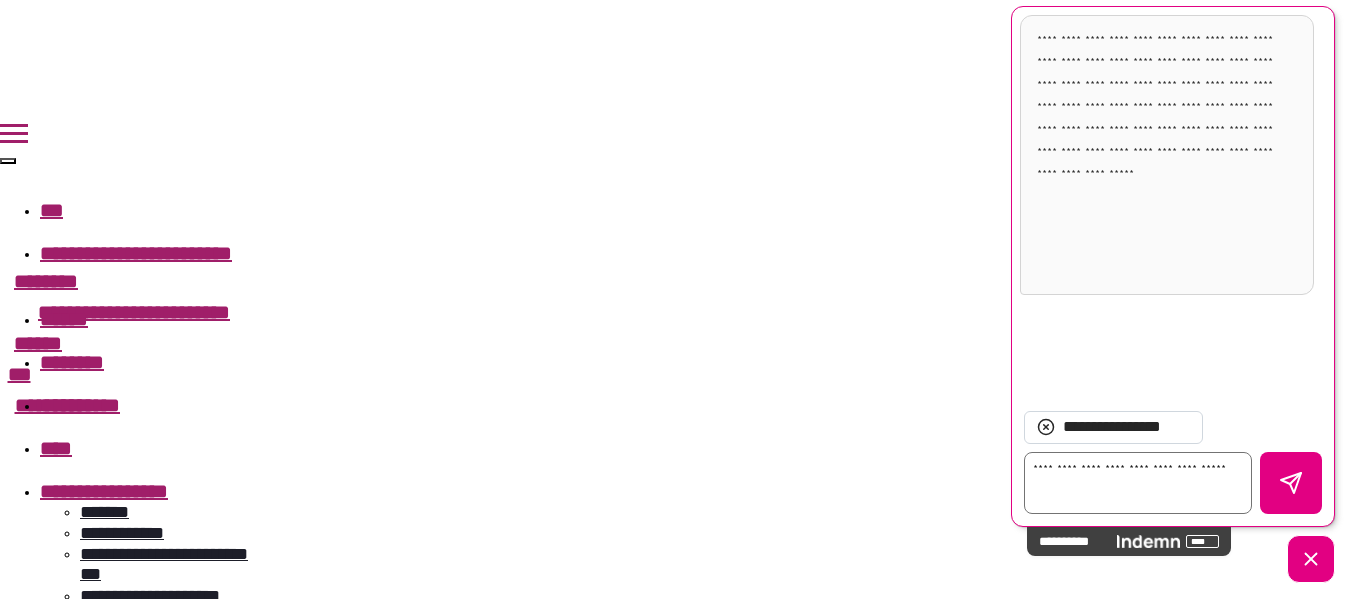 type on "*" 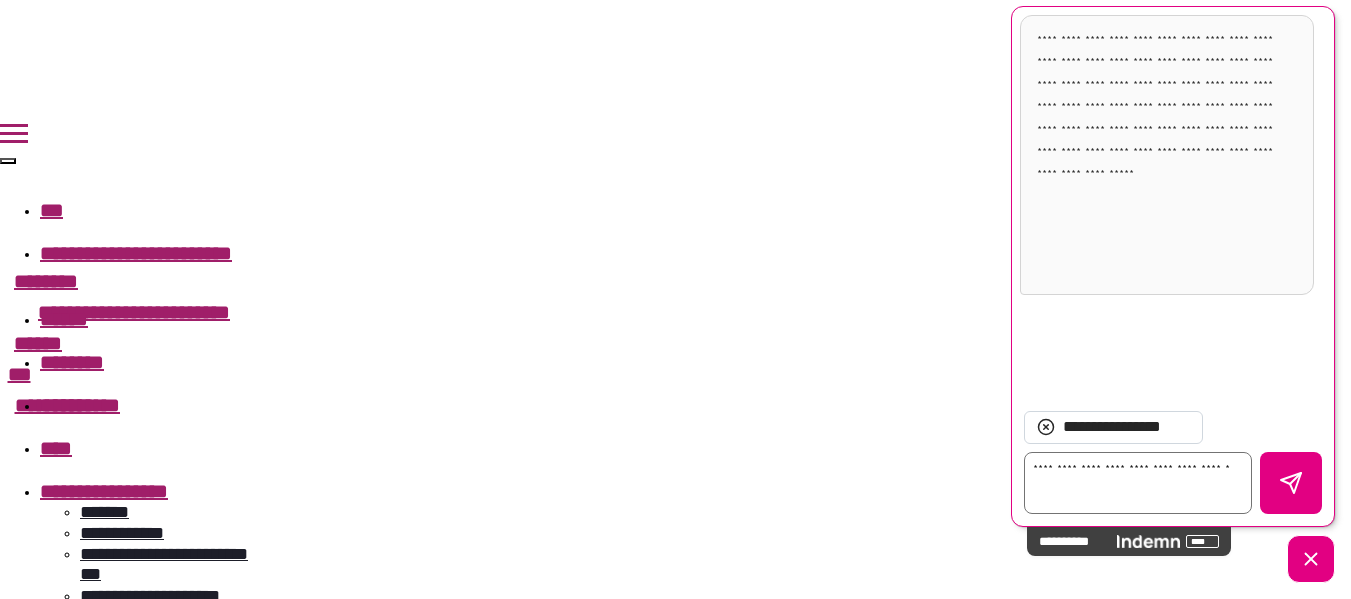 type on "*" 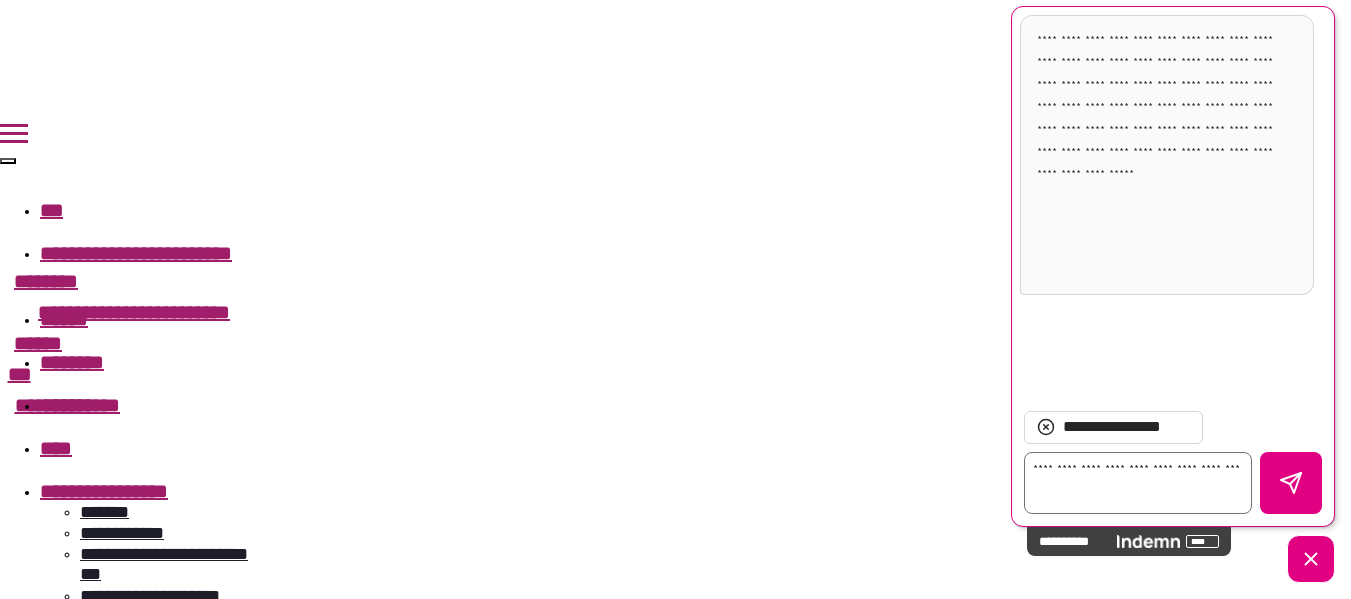 type on "*" 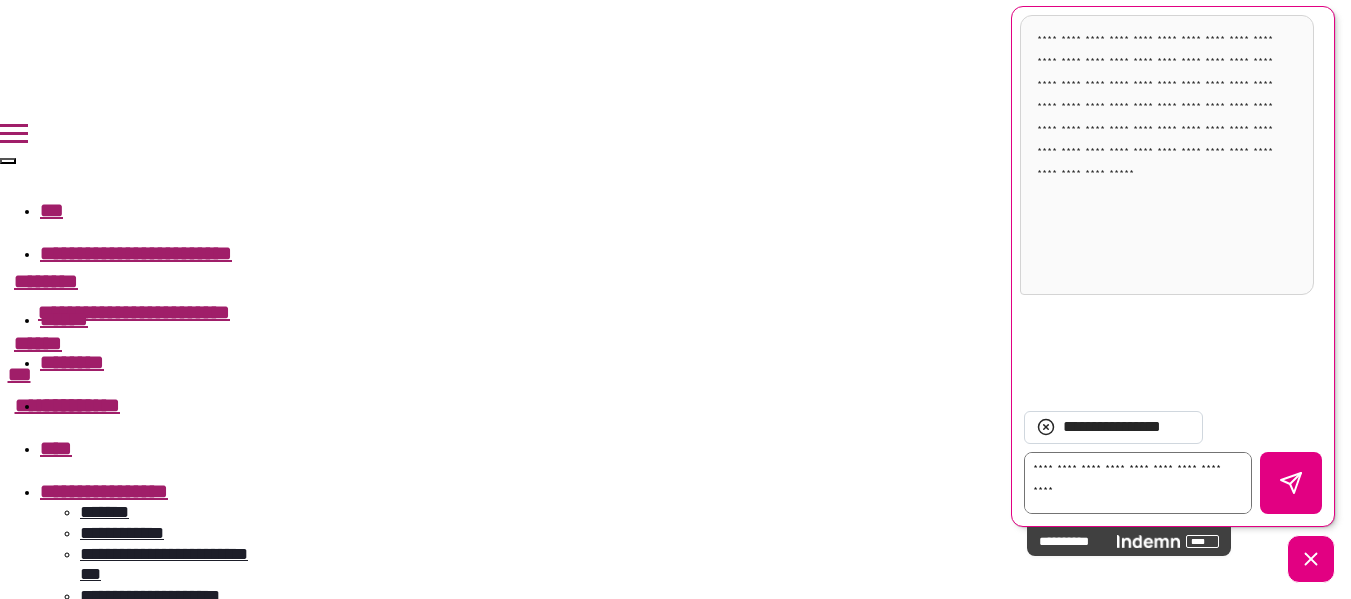 type on "*" 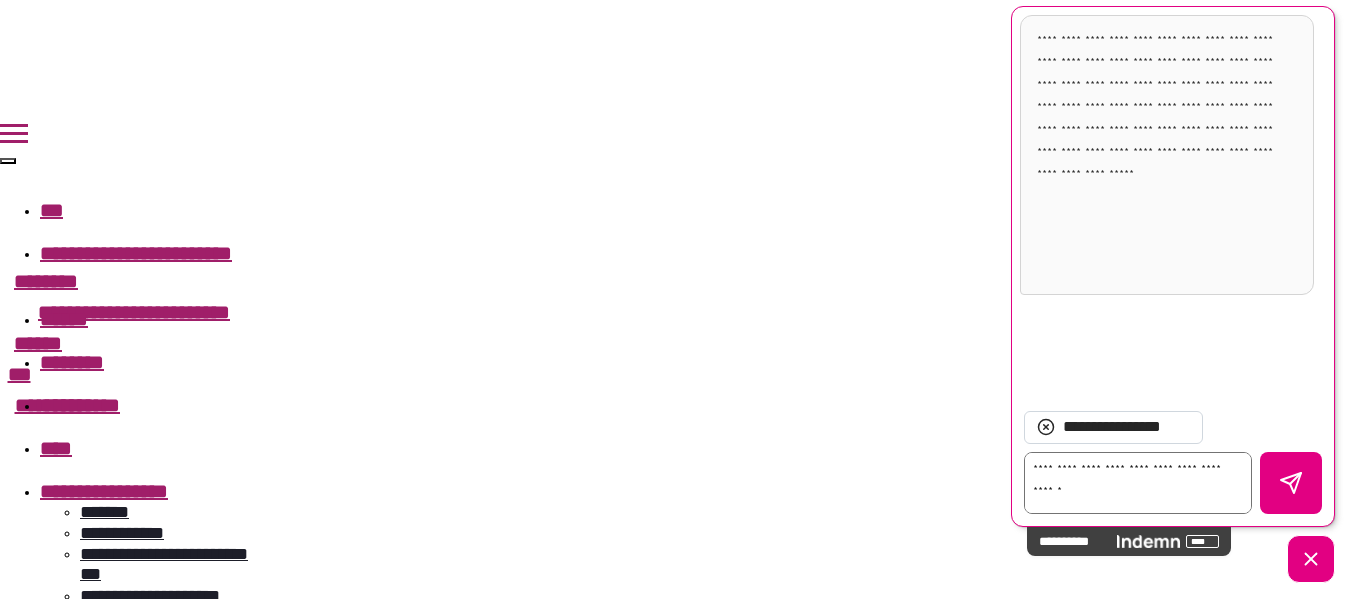 type on "*" 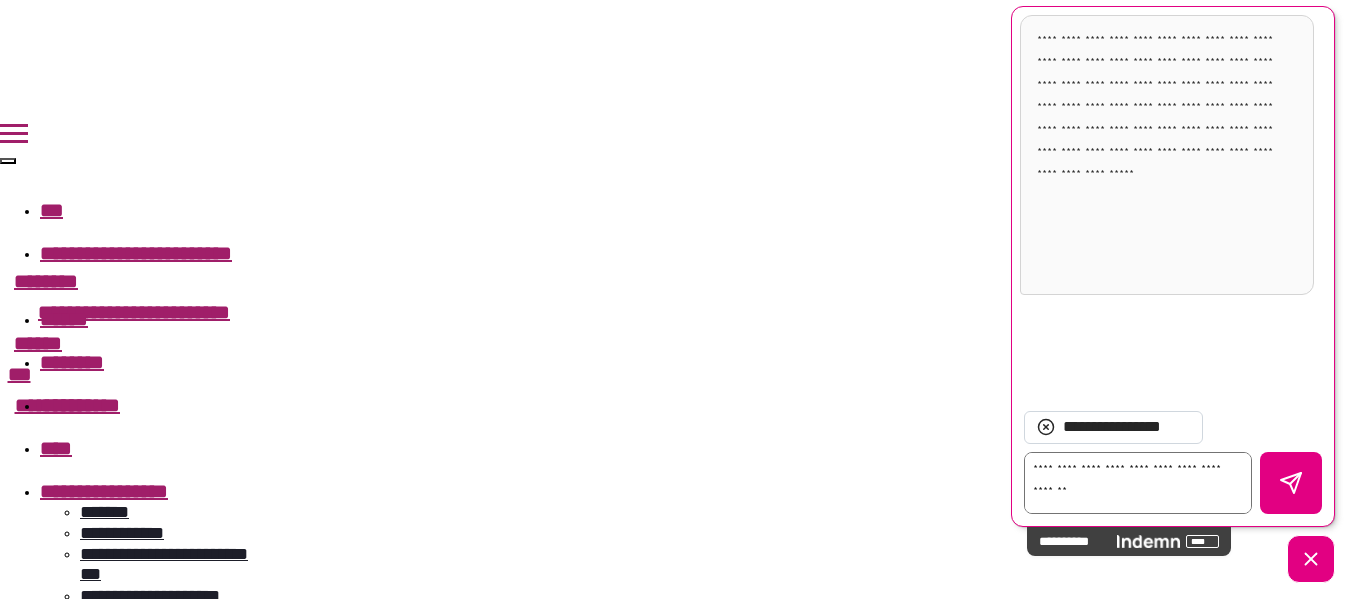 type on "*" 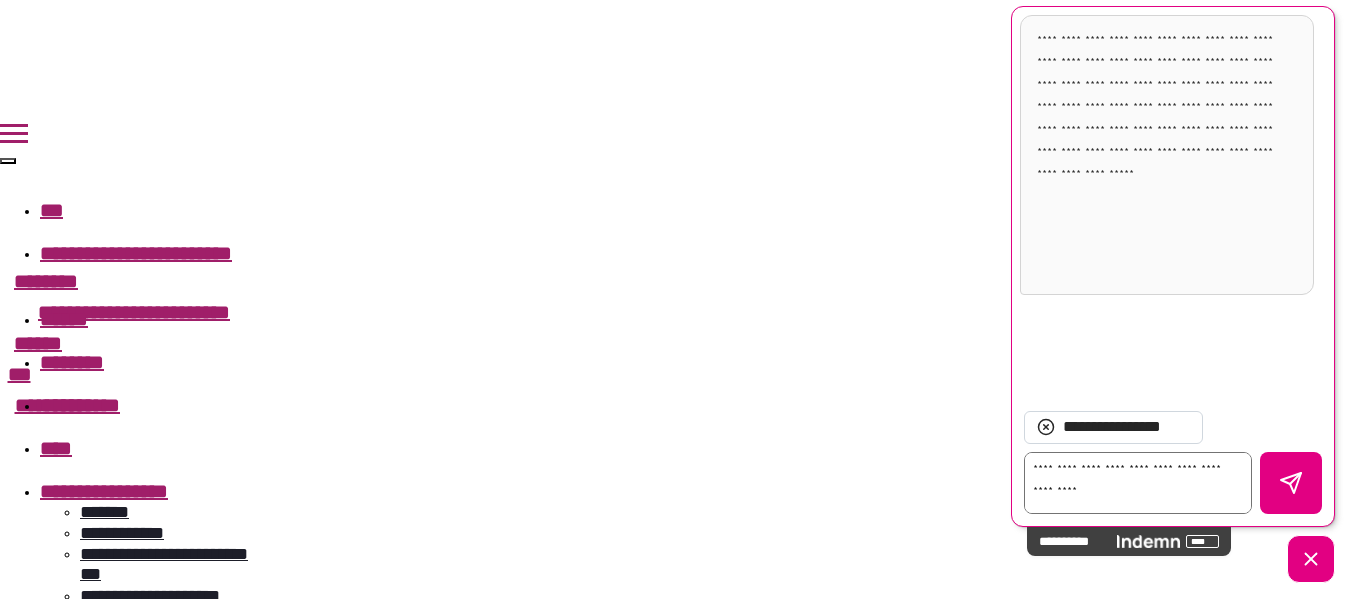type on "*" 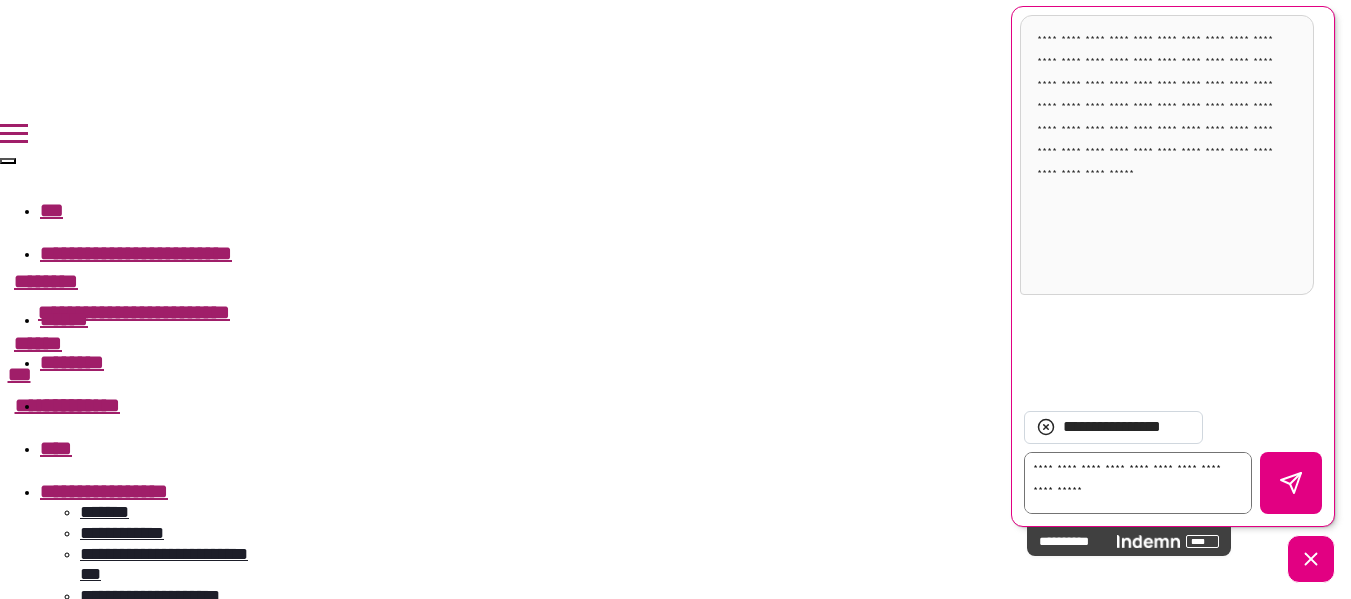 type on "*" 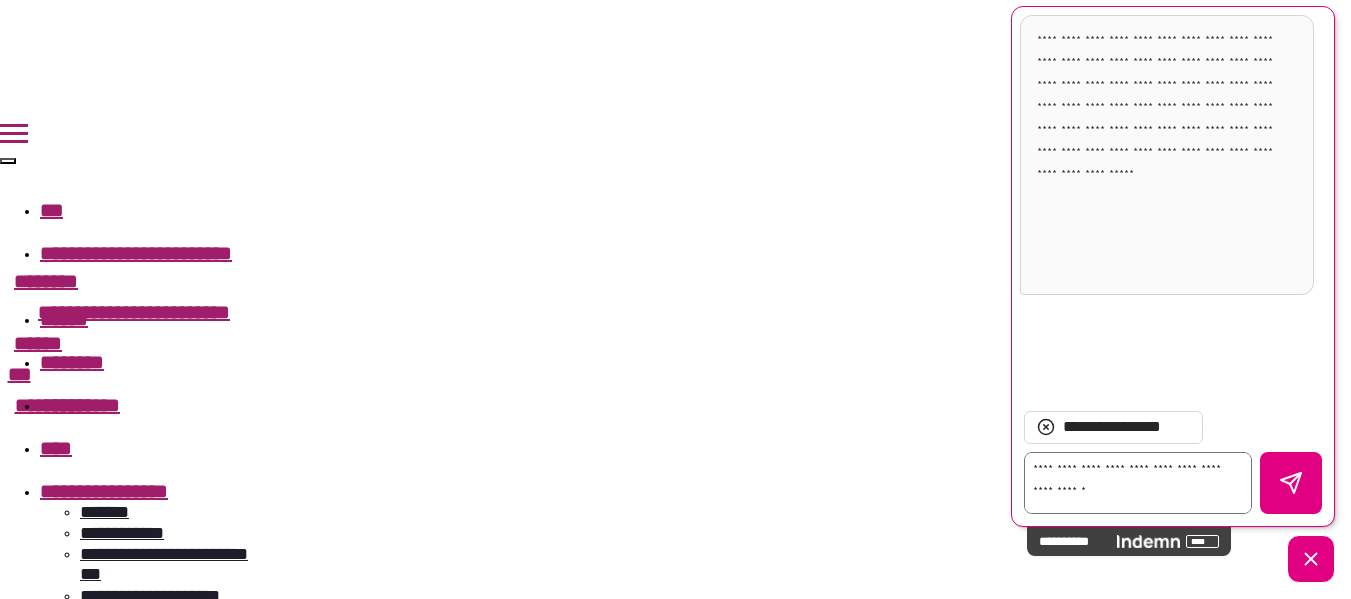 type on "*" 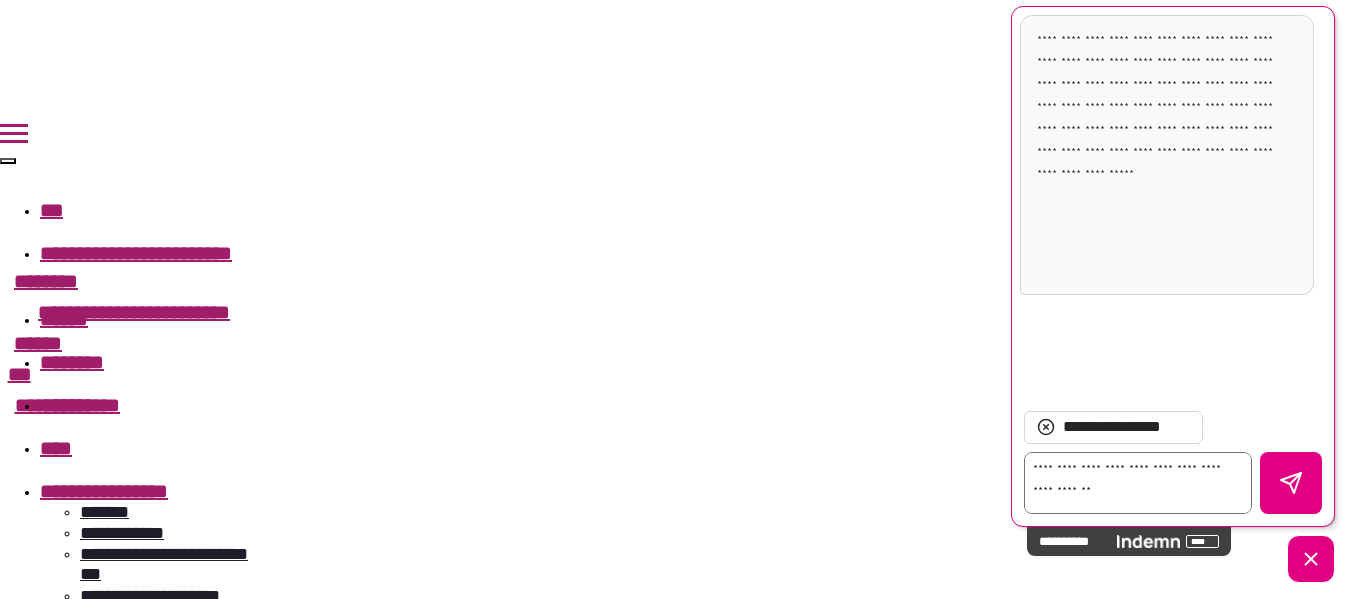 type on "*" 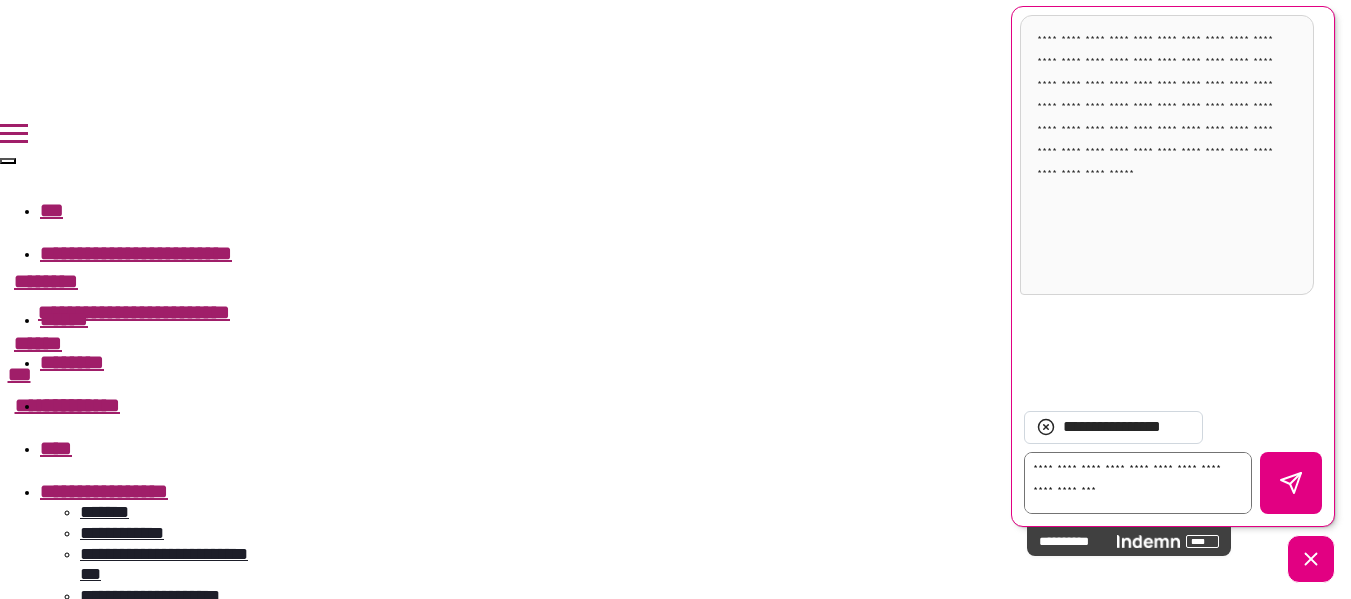 scroll, scrollTop: 13, scrollLeft: 0, axis: vertical 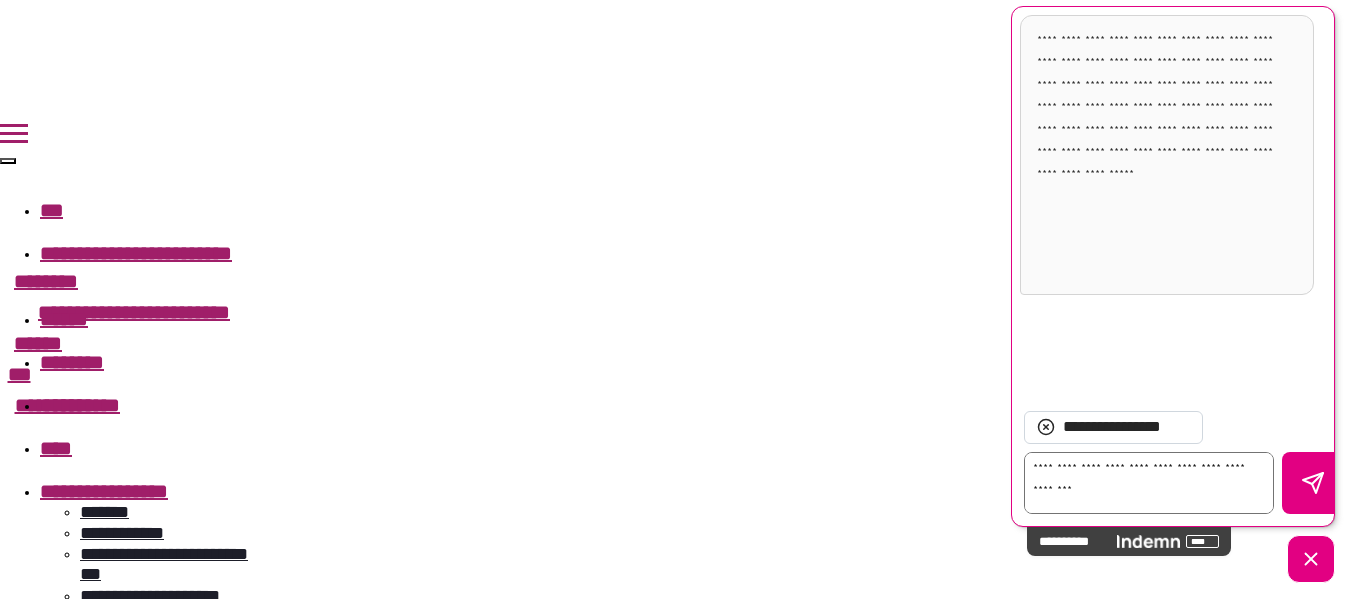 type on "**********" 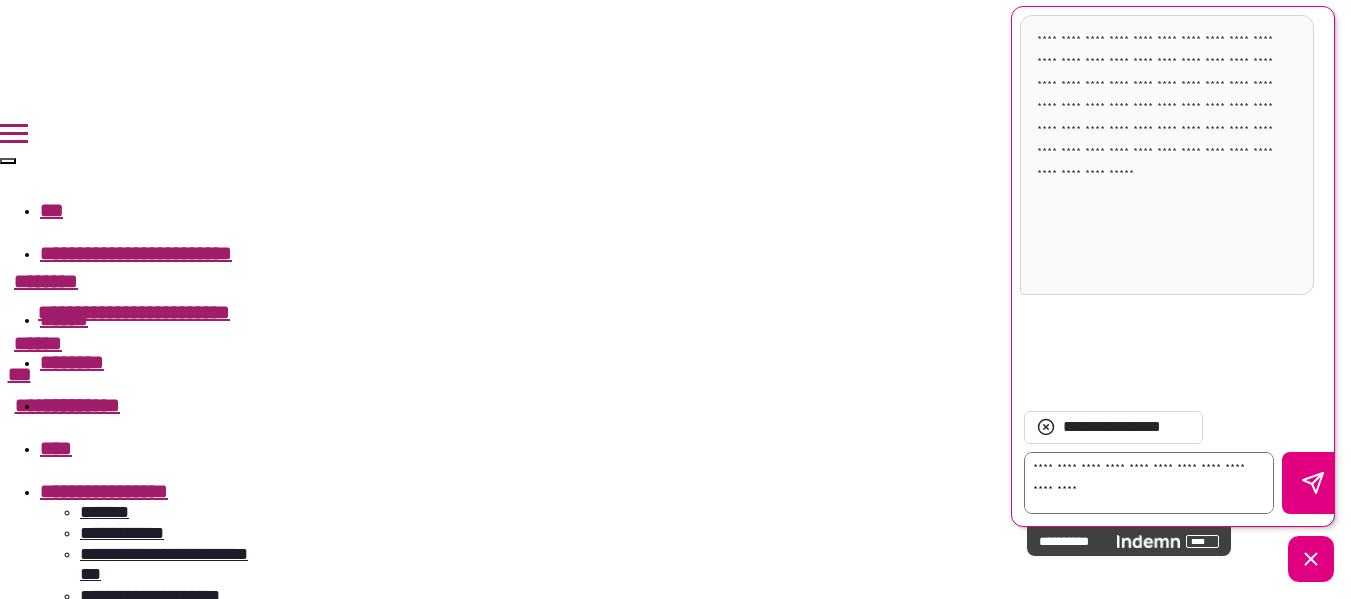 type on "*" 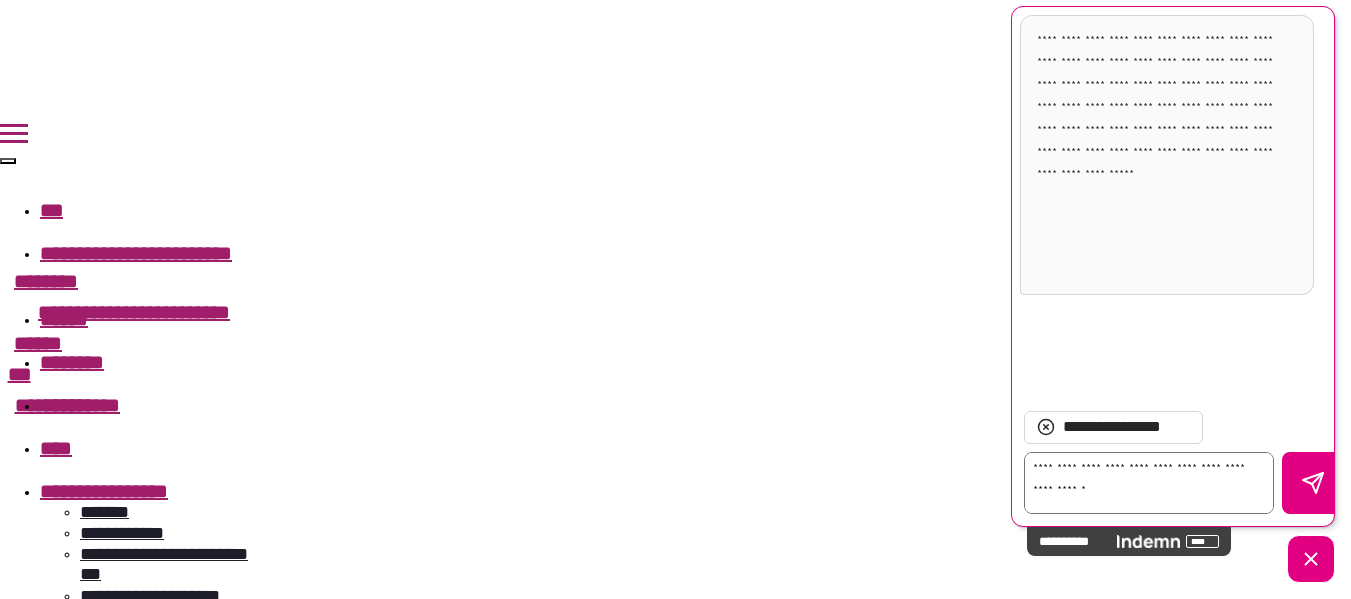 type on "*" 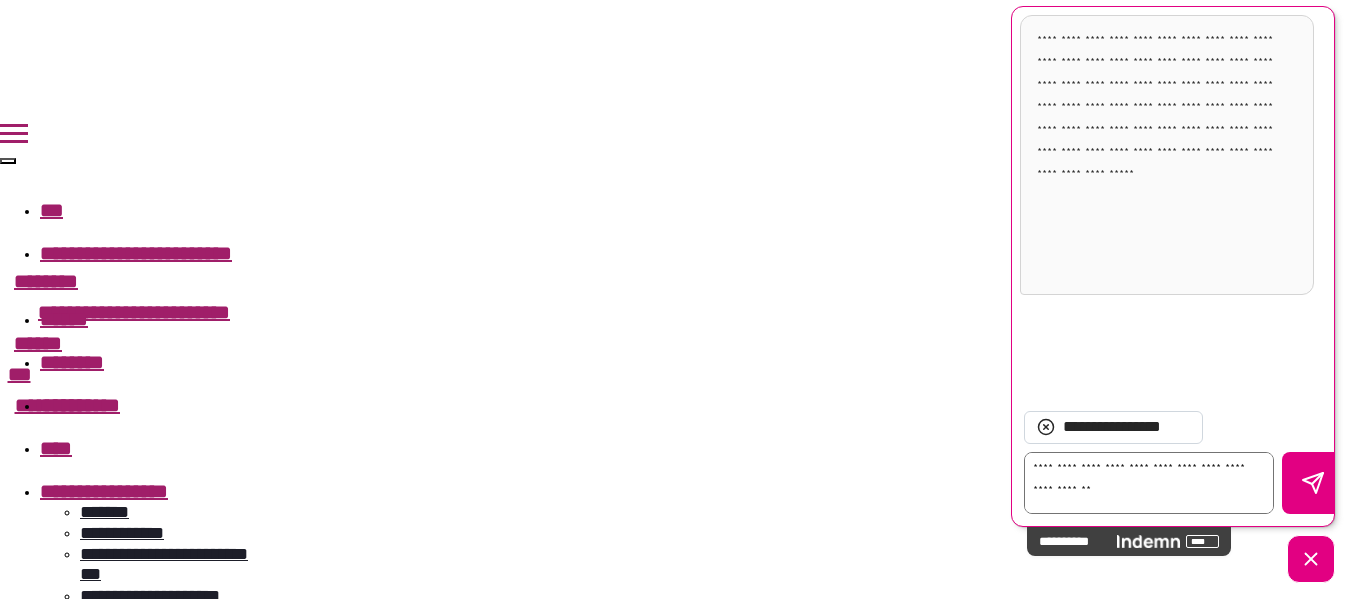 type on "*" 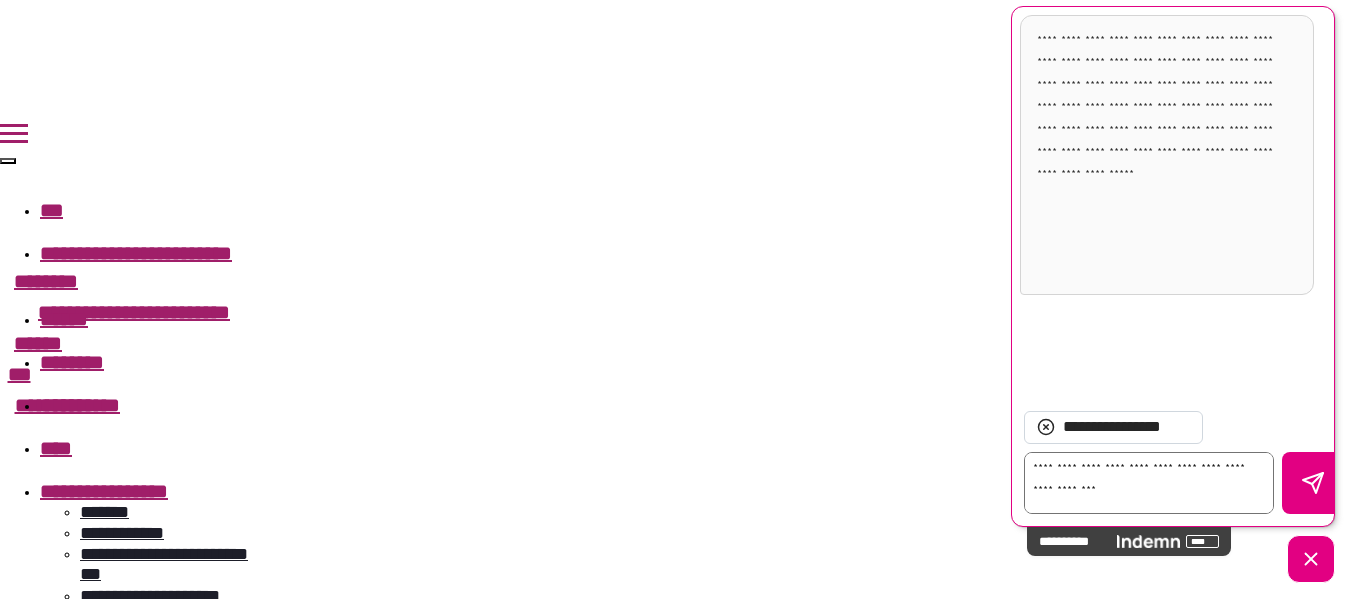 type on "*" 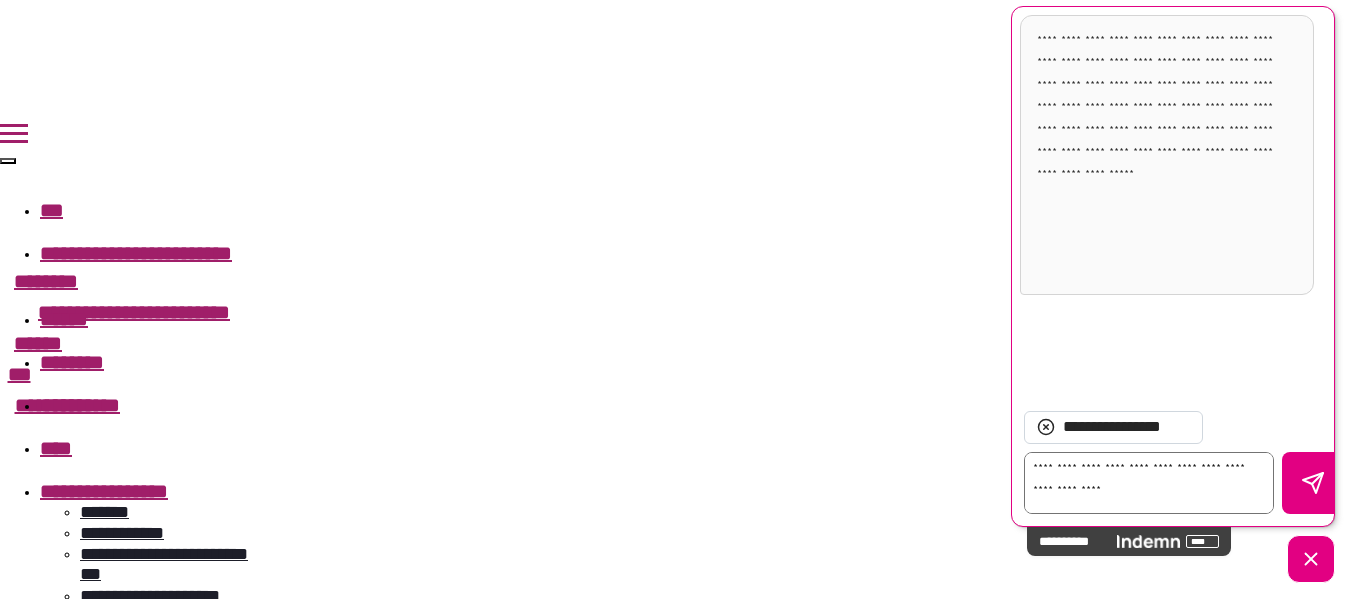type on "*" 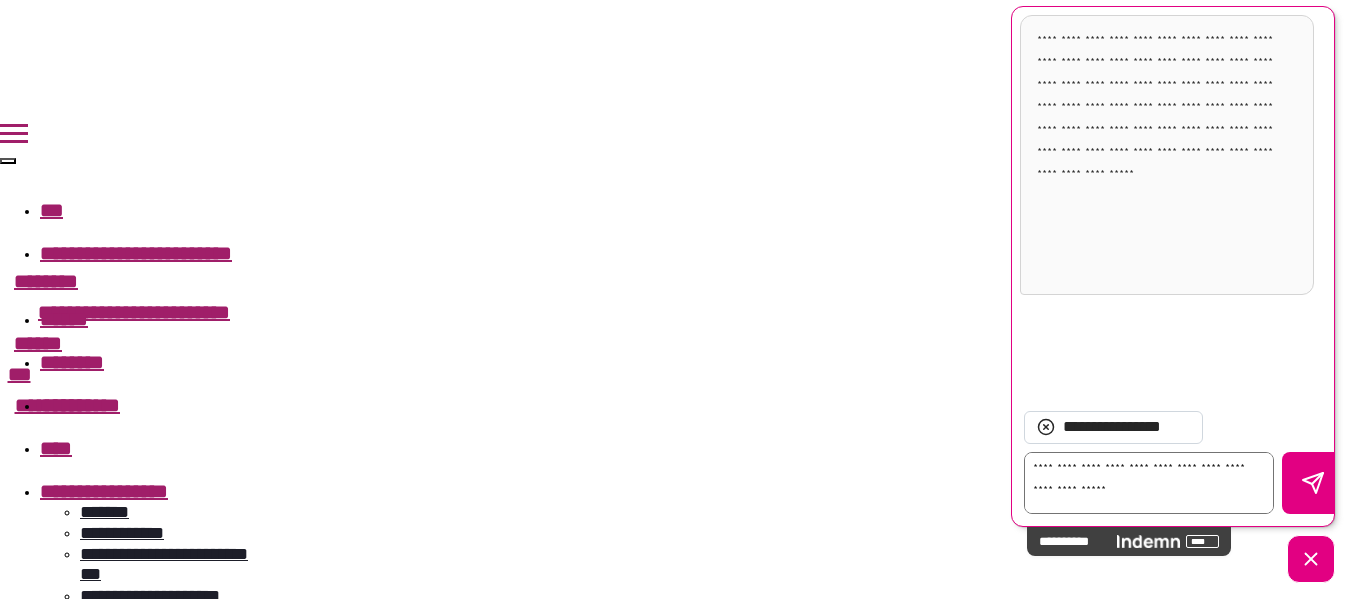 type on "*" 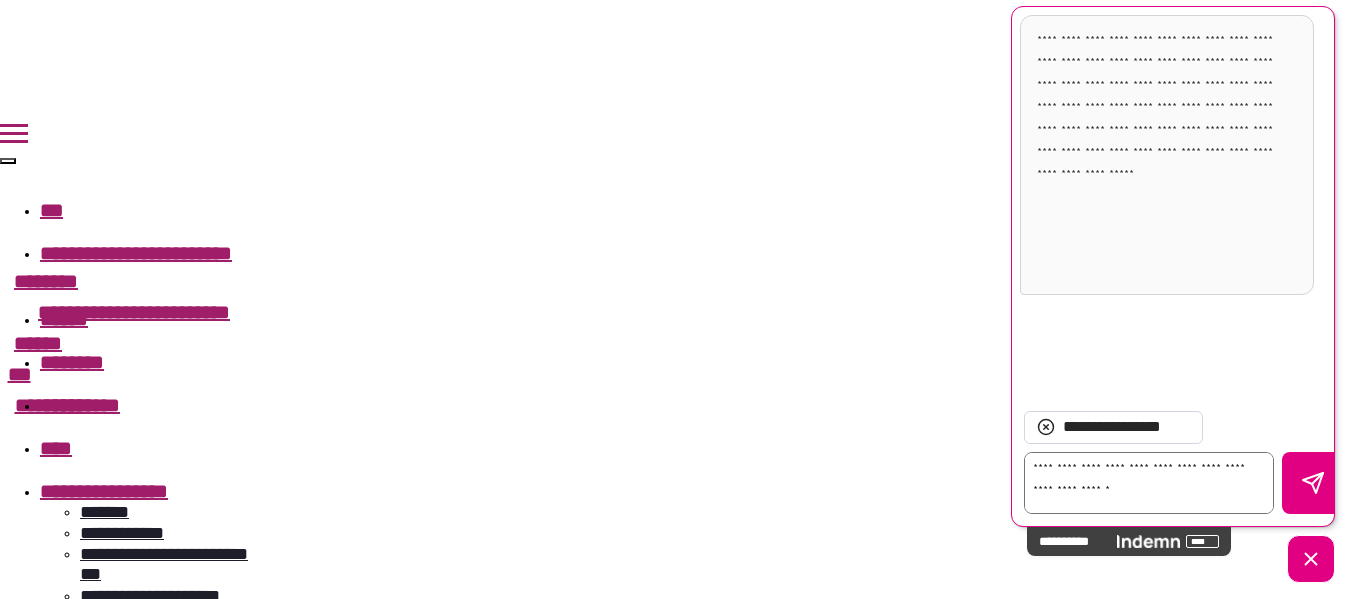 type on "*" 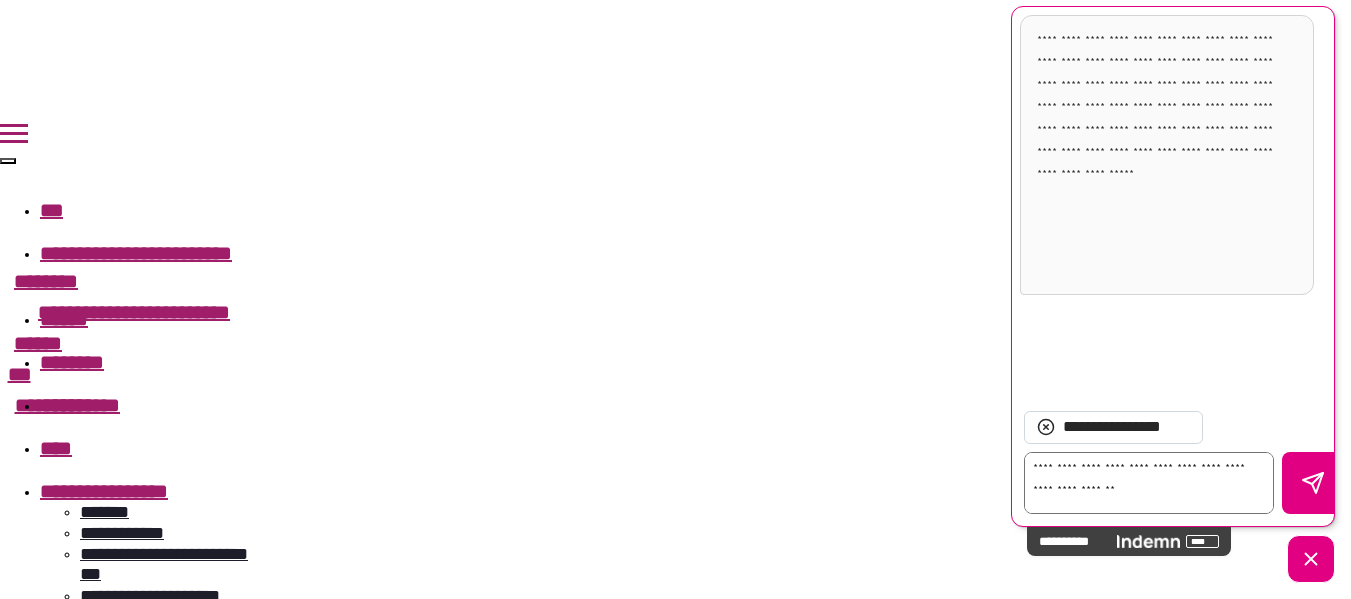 type on "*" 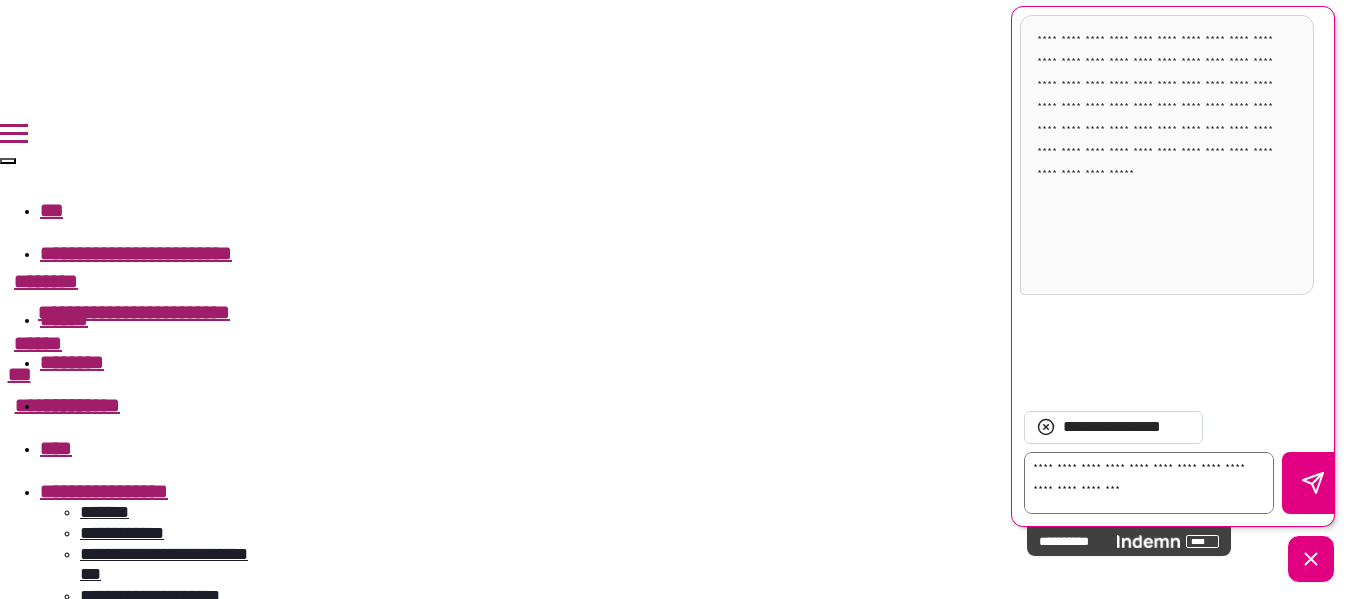 type on "*" 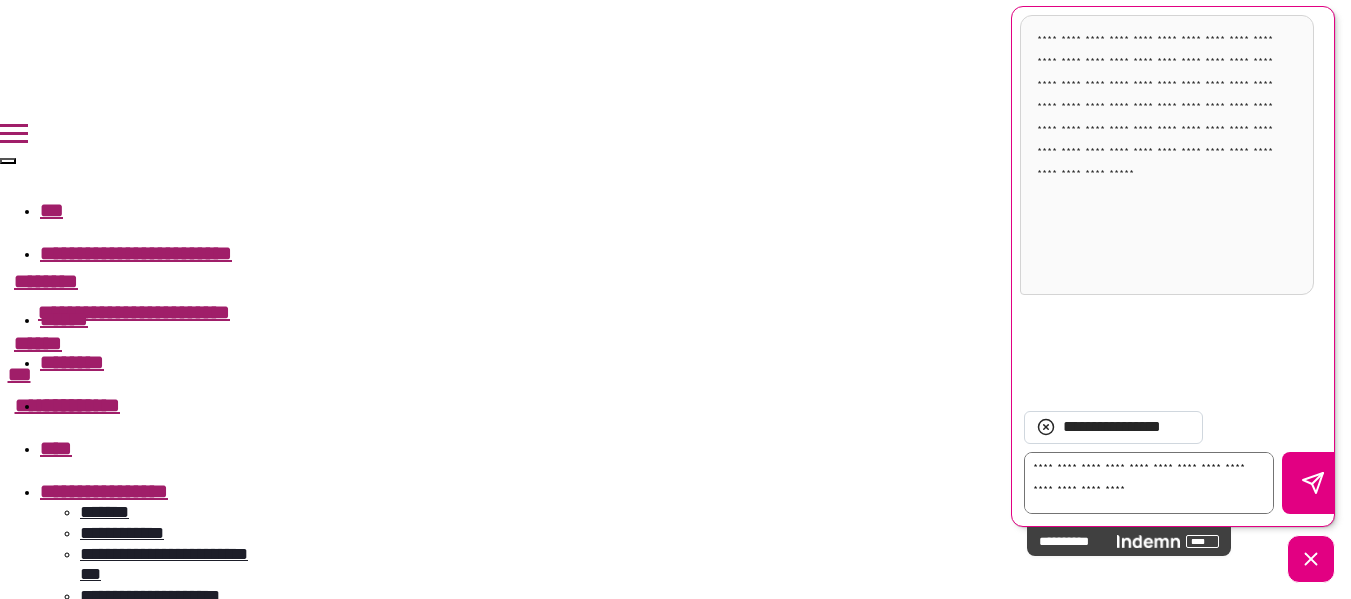 type on "*" 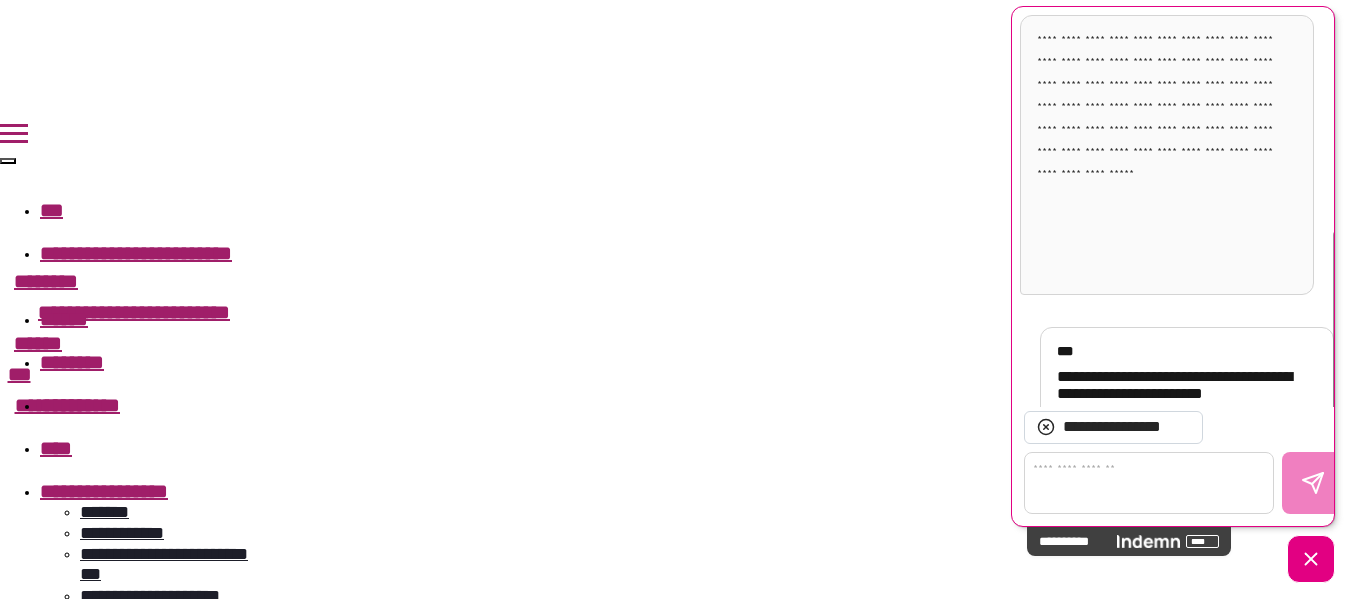 scroll, scrollTop: 126, scrollLeft: 0, axis: vertical 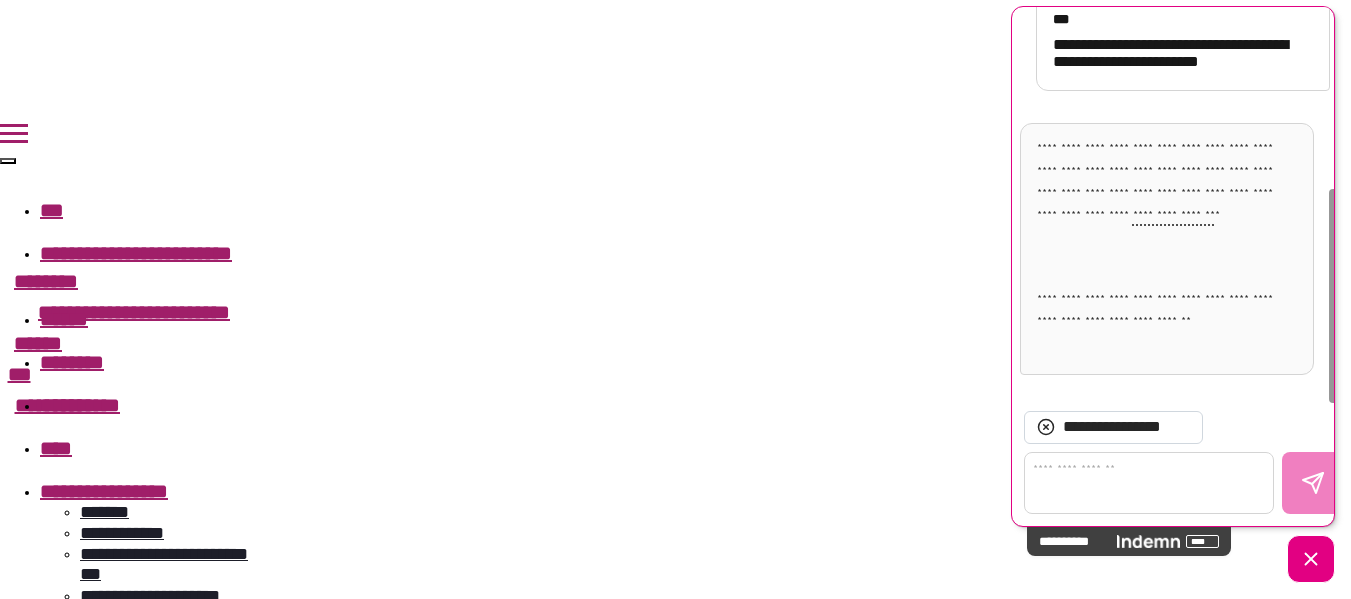 click on "**********" at bounding box center [1174, 217] 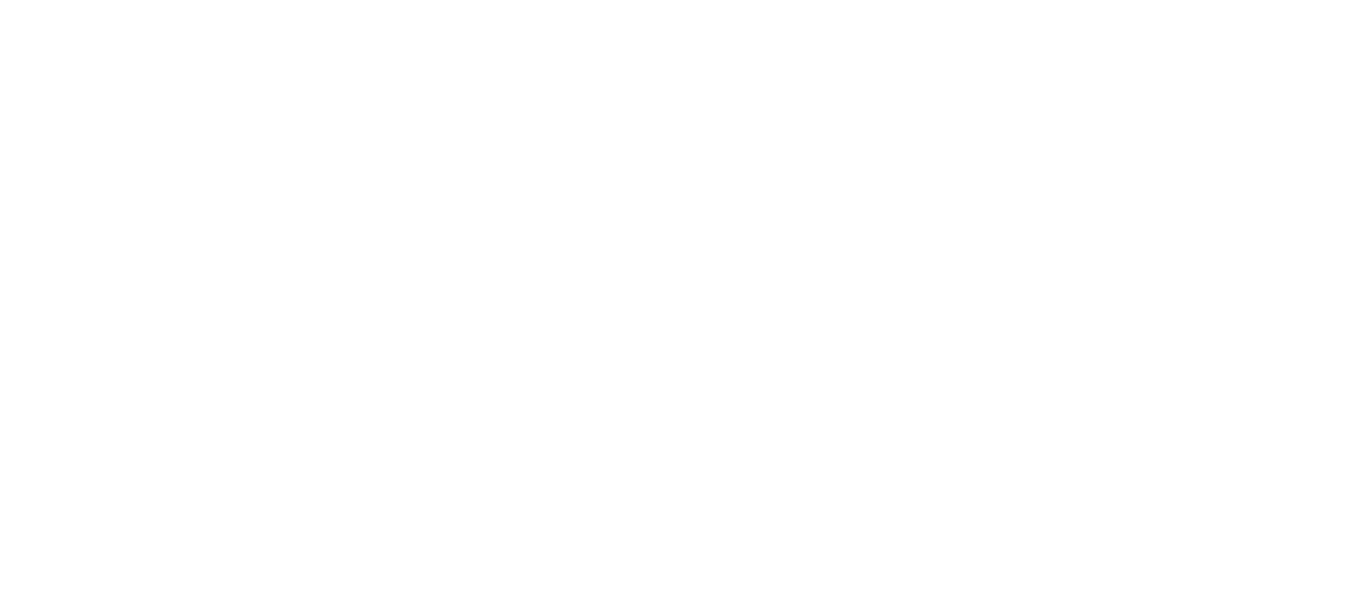 scroll, scrollTop: 0, scrollLeft: 0, axis: both 